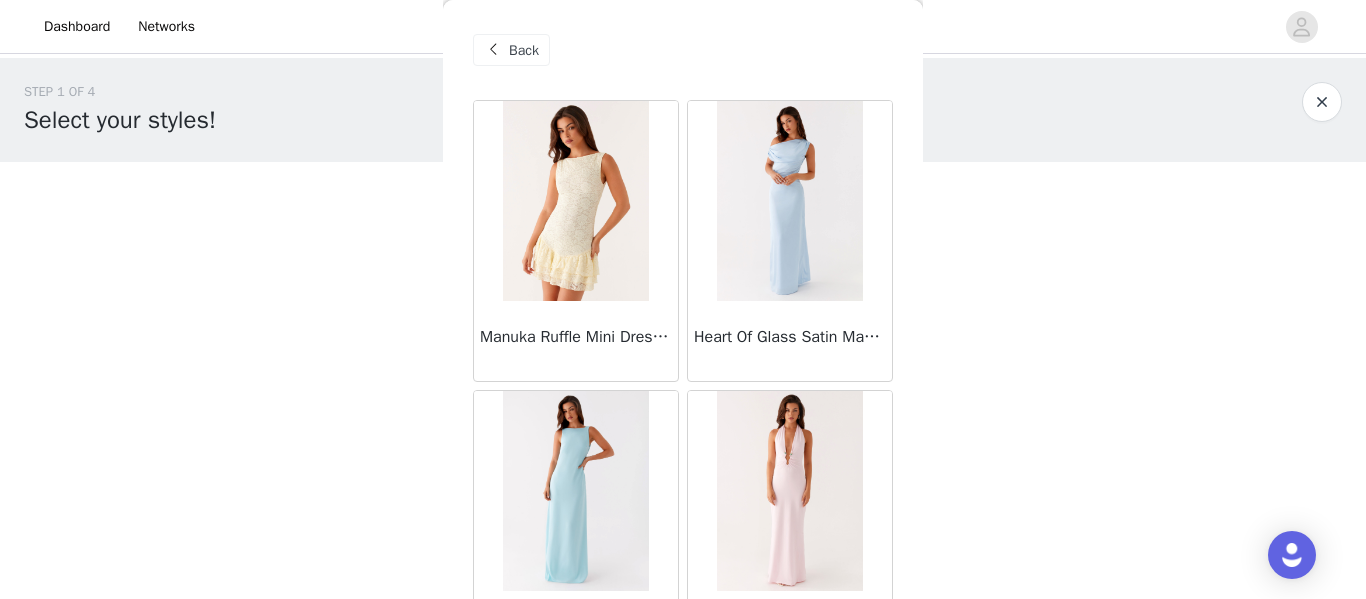 scroll, scrollTop: 0, scrollLeft: 0, axis: both 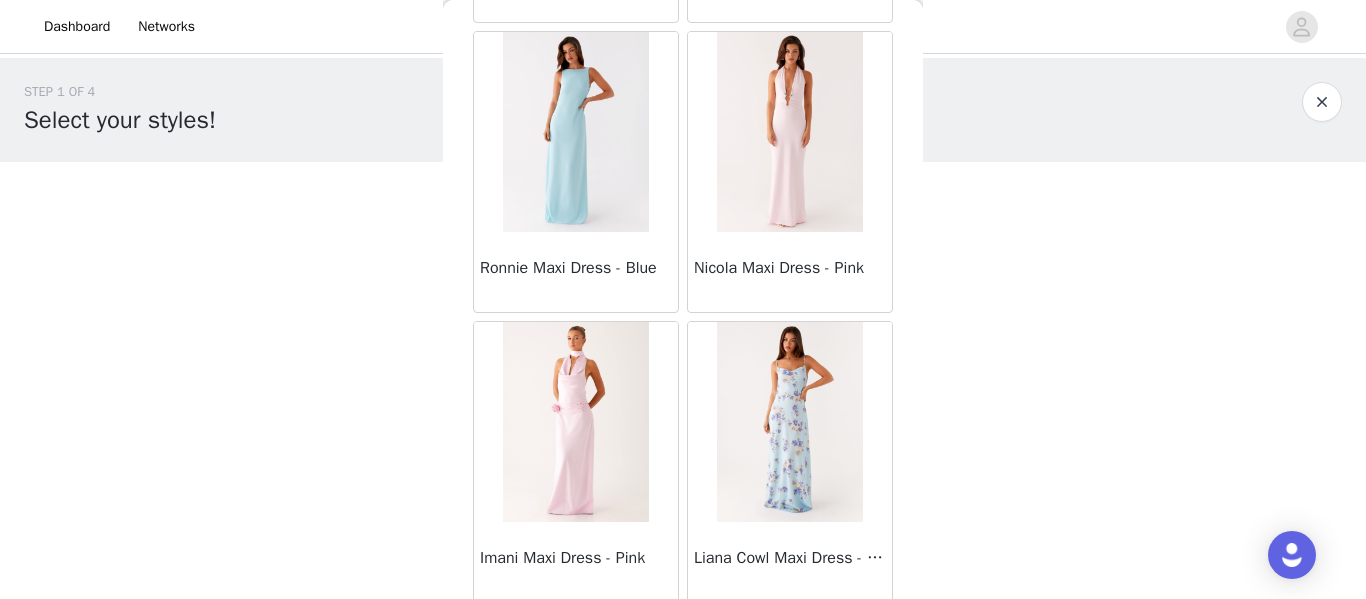 click at bounding box center (789, 132) 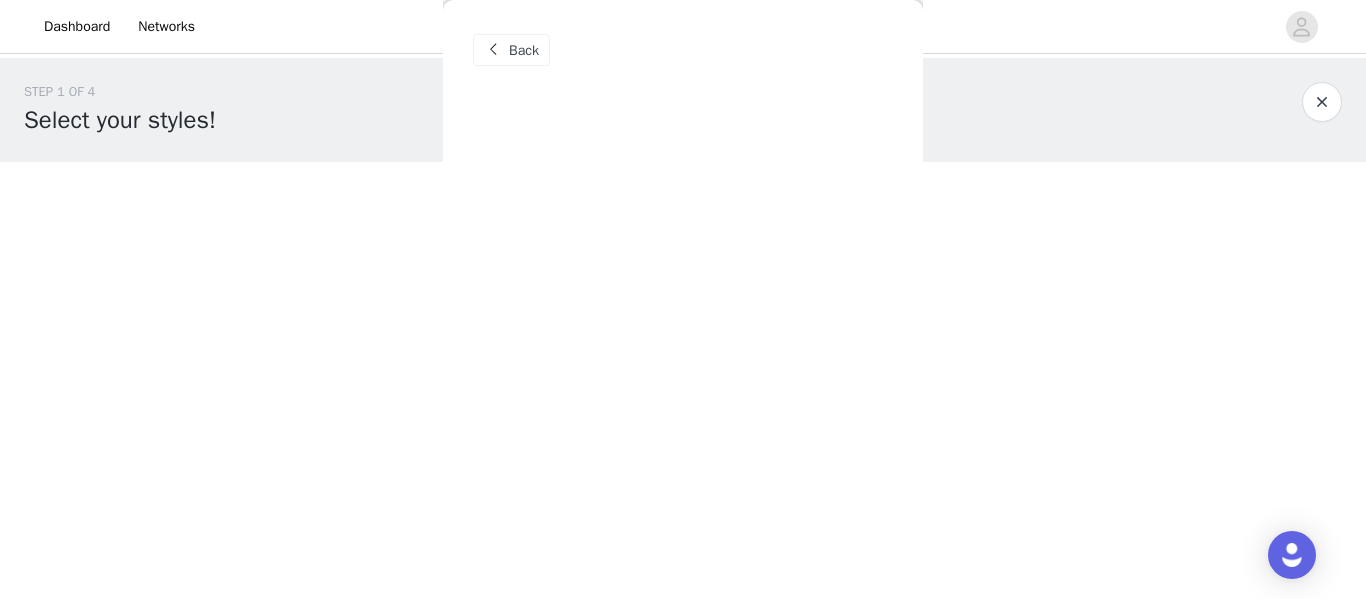 scroll, scrollTop: 0, scrollLeft: 0, axis: both 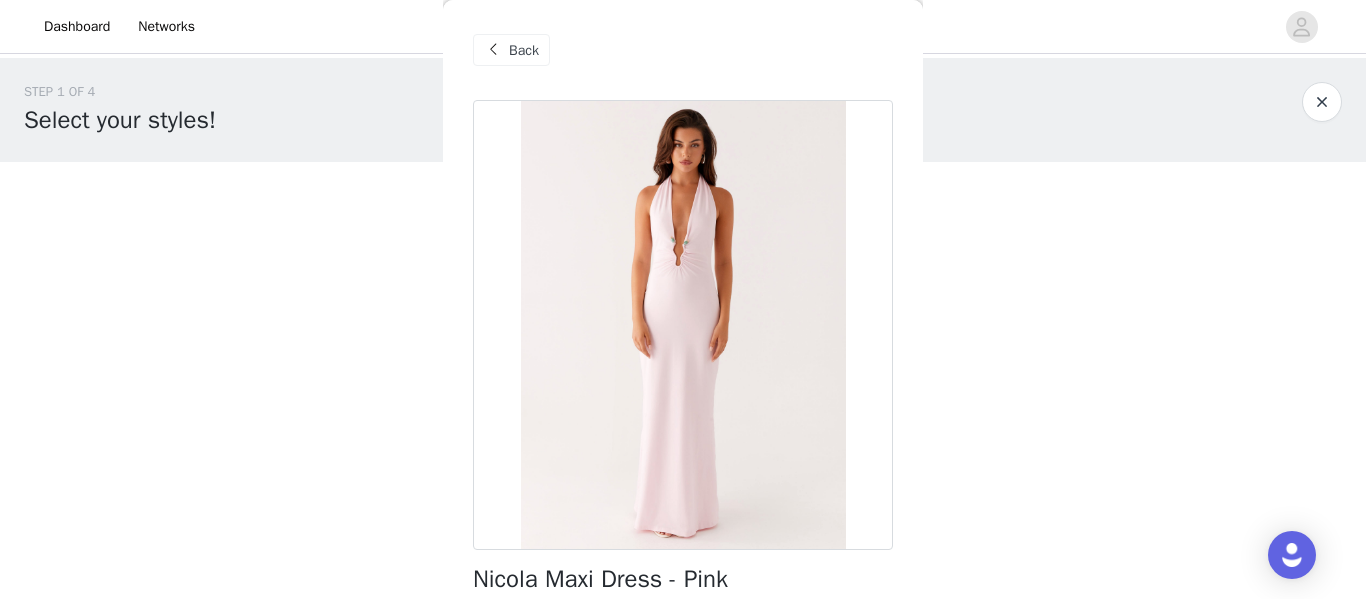 click on "Back" at bounding box center (511, 50) 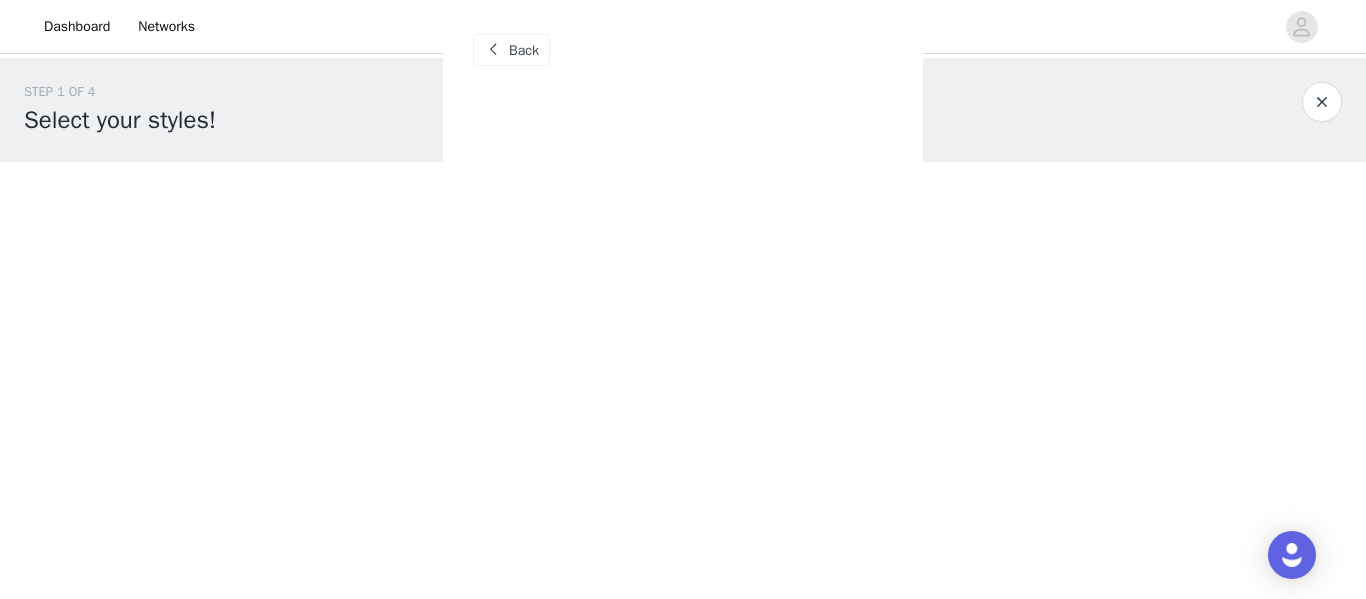 click on "Back" at bounding box center [511, 50] 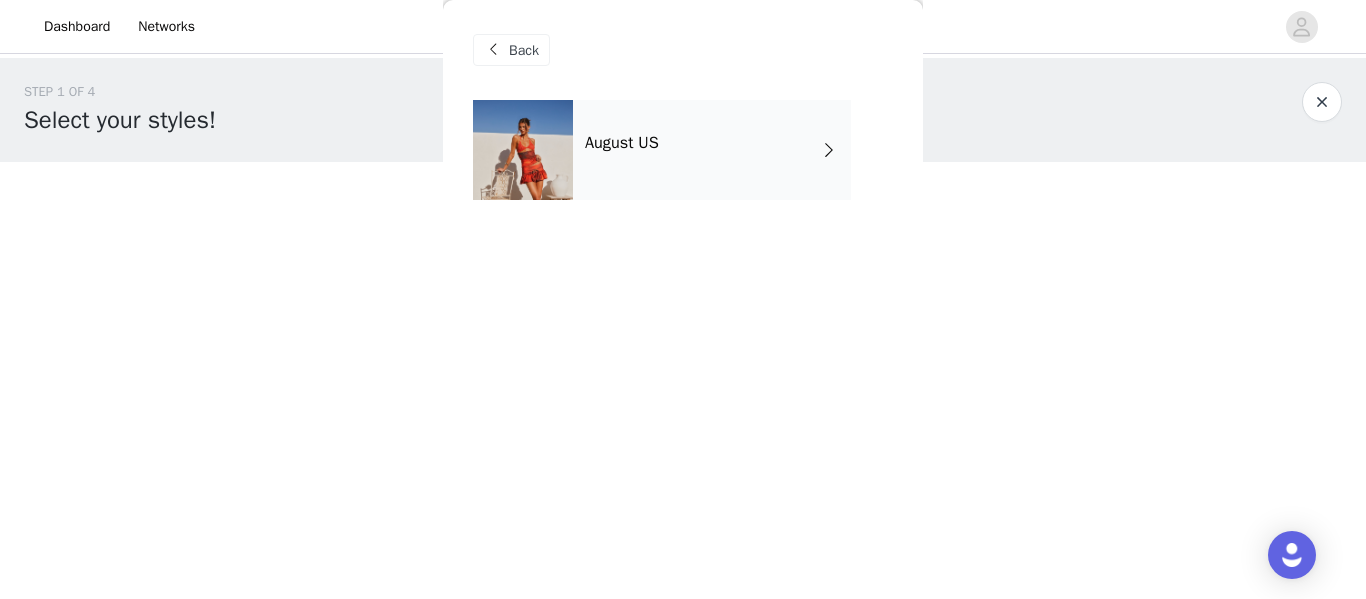 click on "August US" at bounding box center [712, 150] 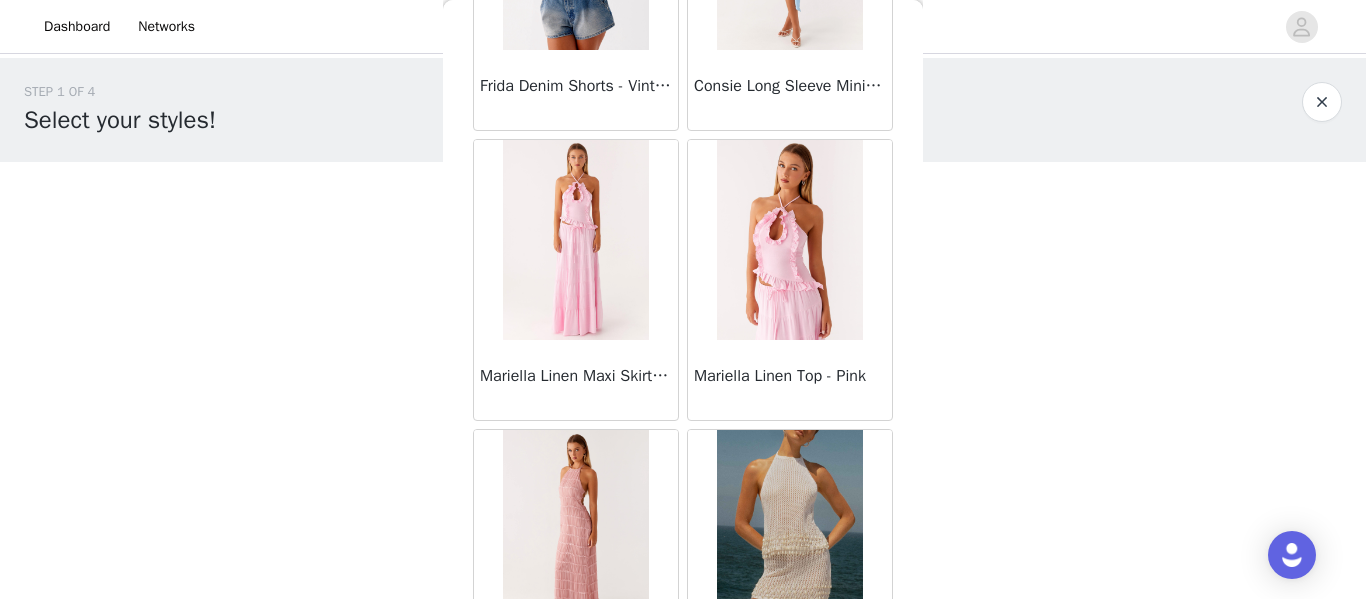 scroll, scrollTop: 2461, scrollLeft: 0, axis: vertical 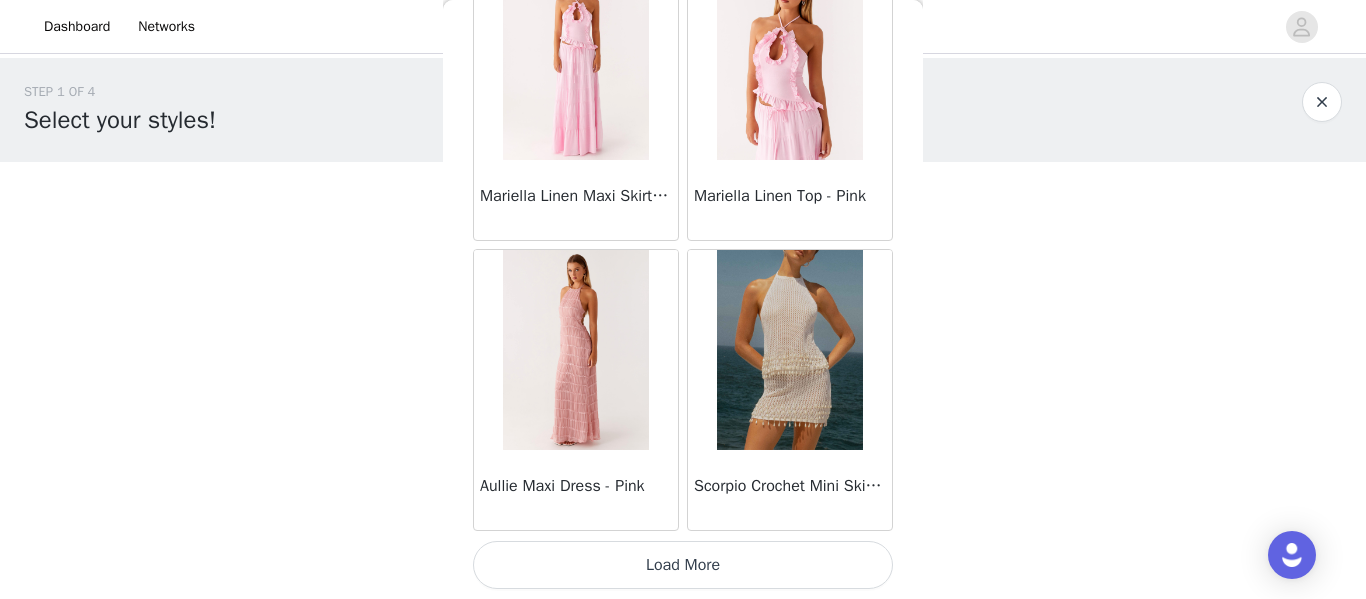 click on "Load More" at bounding box center (683, 565) 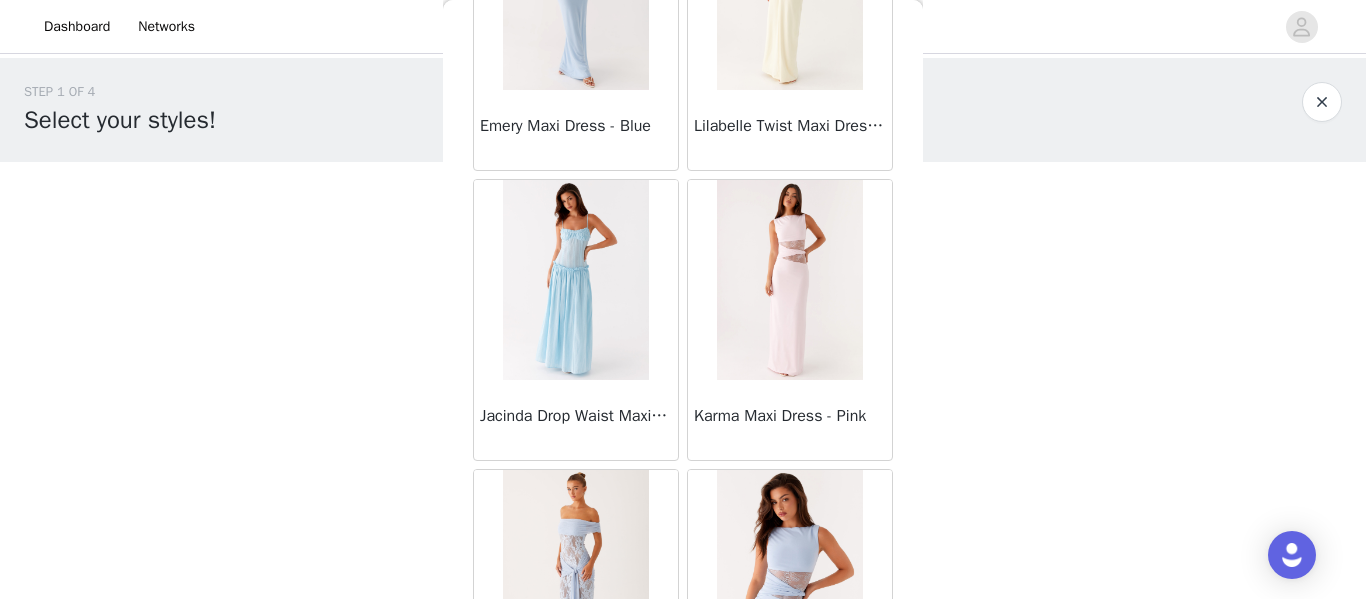 scroll, scrollTop: 5361, scrollLeft: 0, axis: vertical 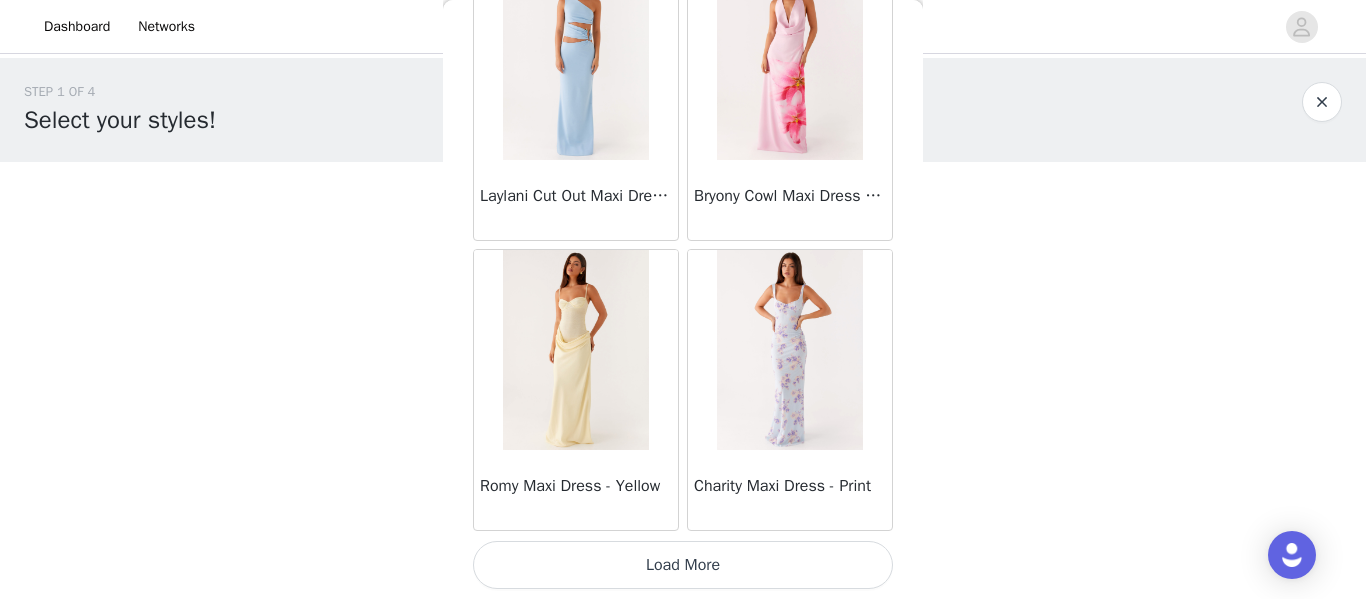 click on "Load More" at bounding box center (683, 565) 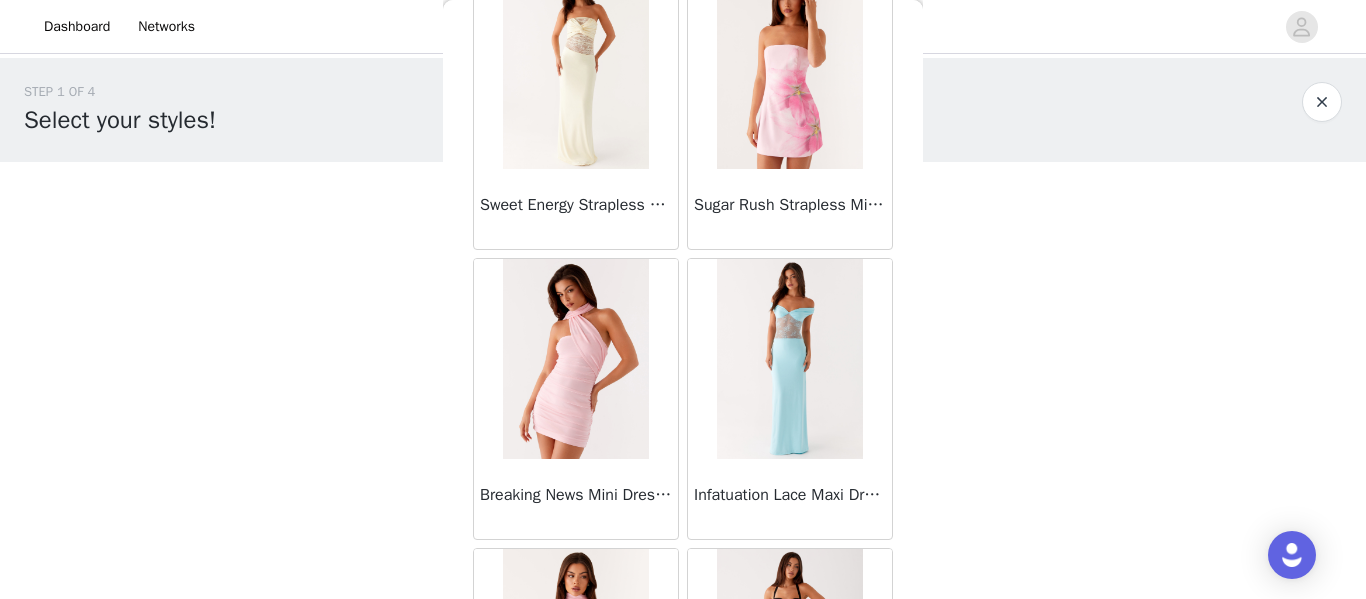scroll, scrollTop: 8261, scrollLeft: 0, axis: vertical 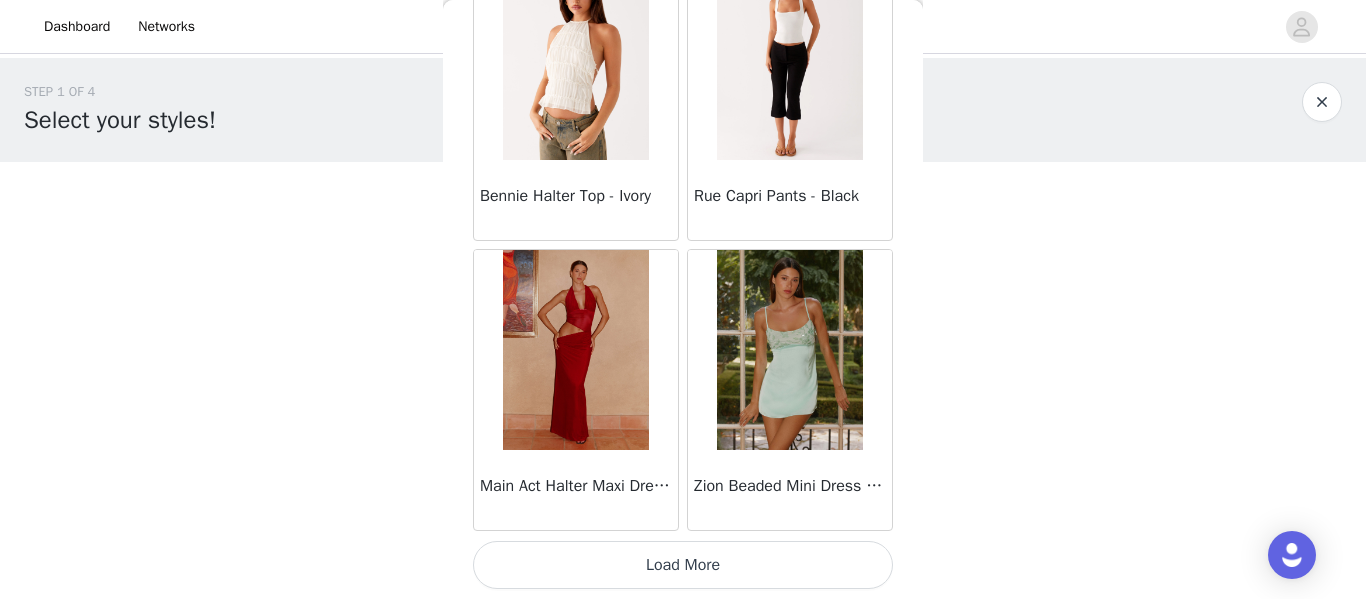 click on "Load More" at bounding box center [683, 565] 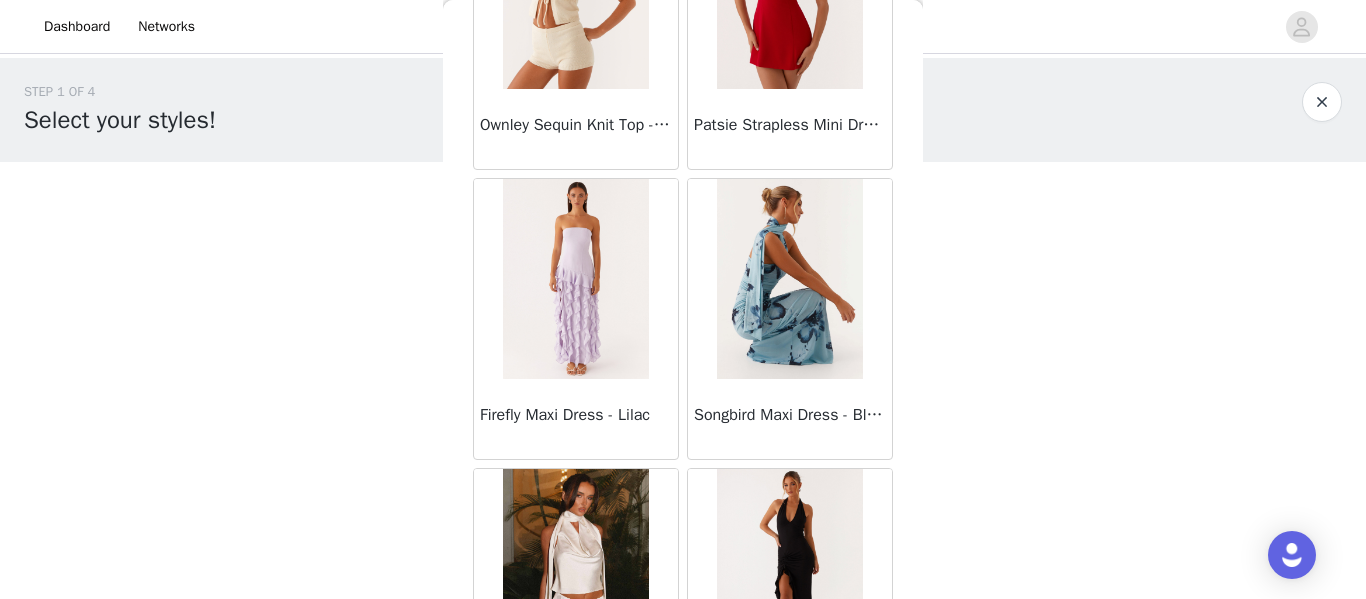 scroll, scrollTop: 11161, scrollLeft: 0, axis: vertical 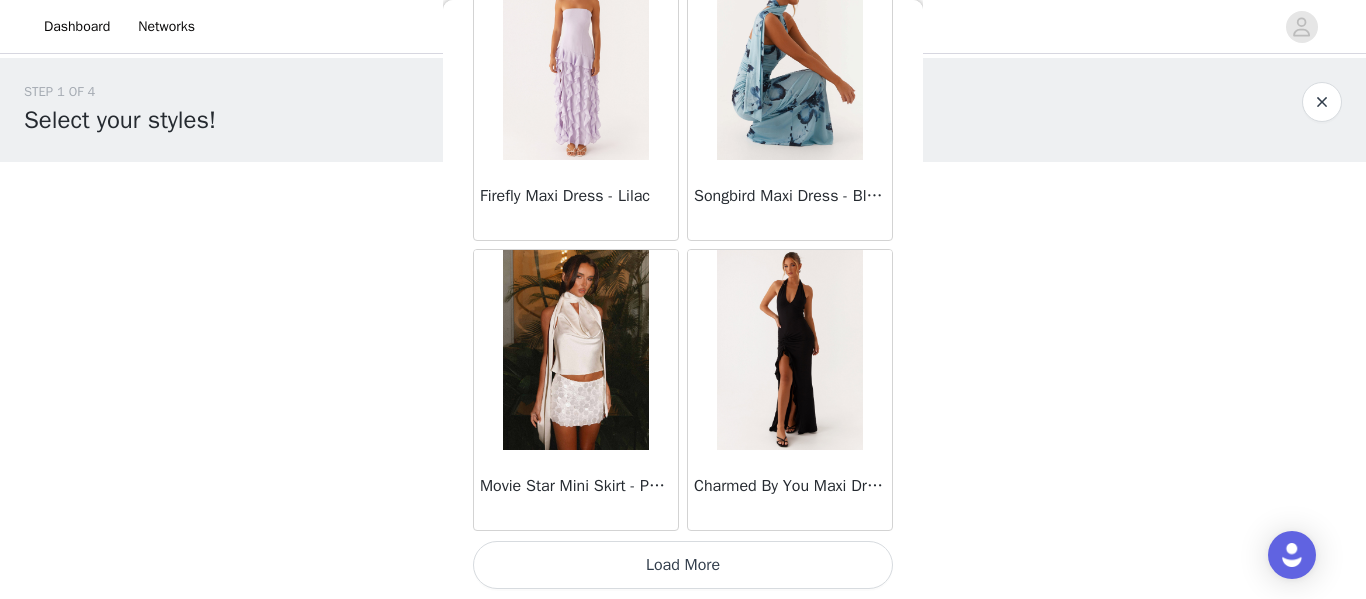 click on "Load More" at bounding box center (683, 565) 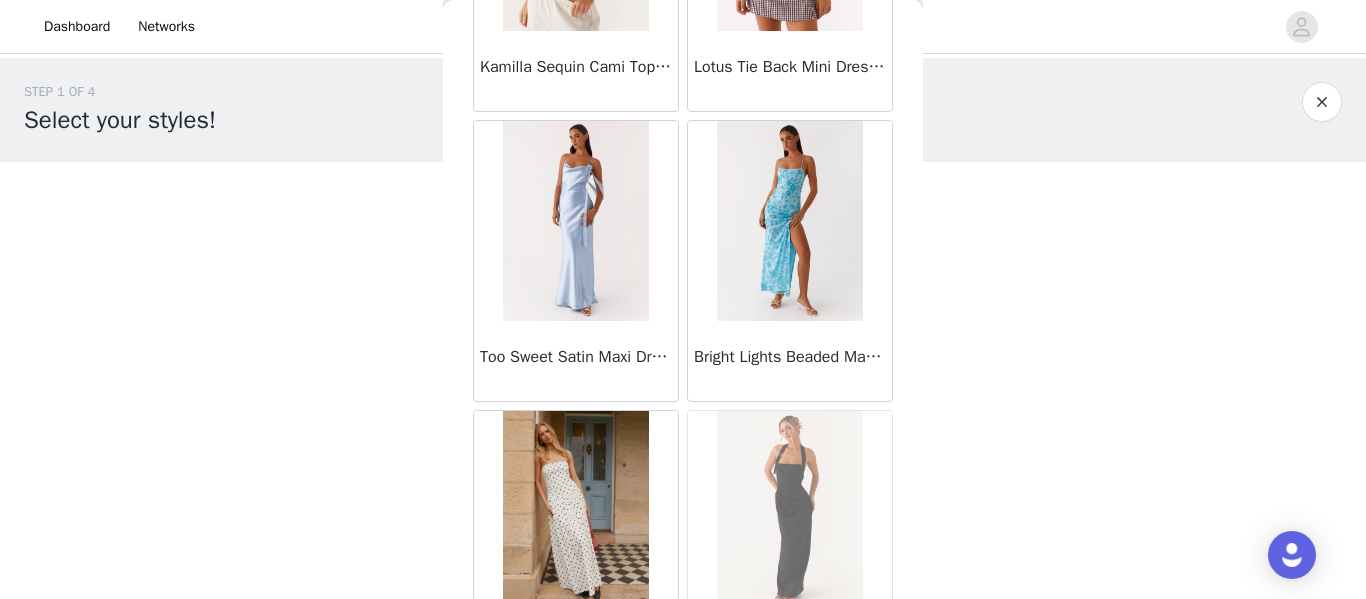 scroll, scrollTop: 14061, scrollLeft: 0, axis: vertical 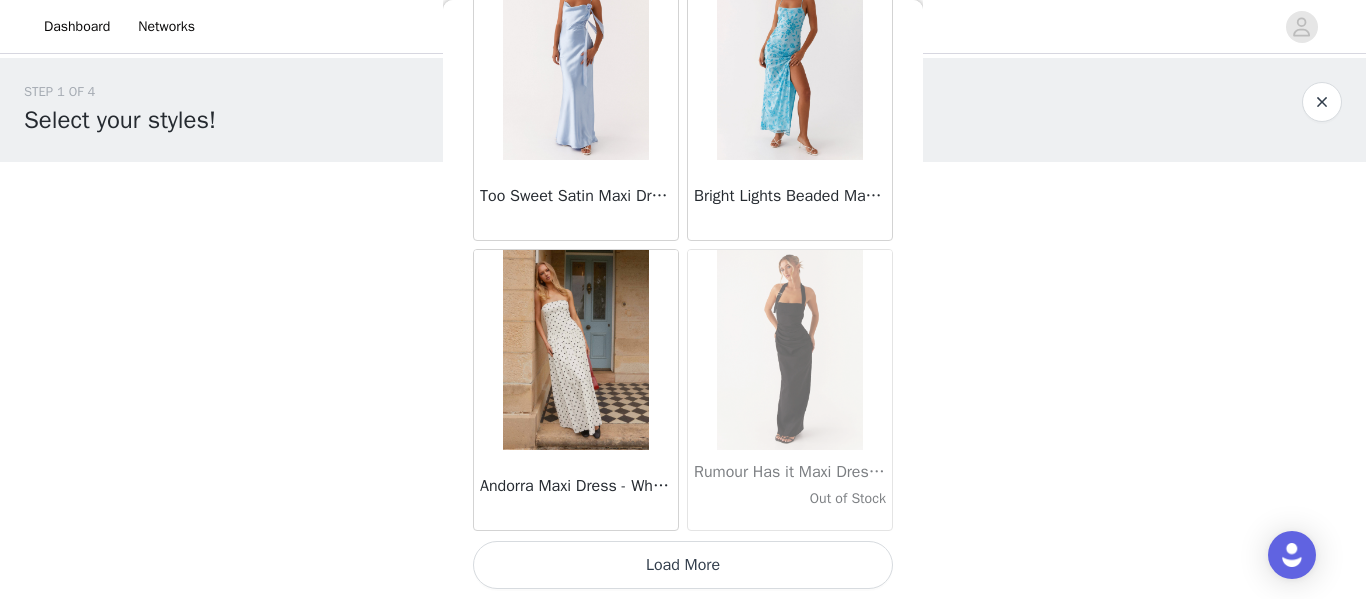 click at bounding box center (575, 350) 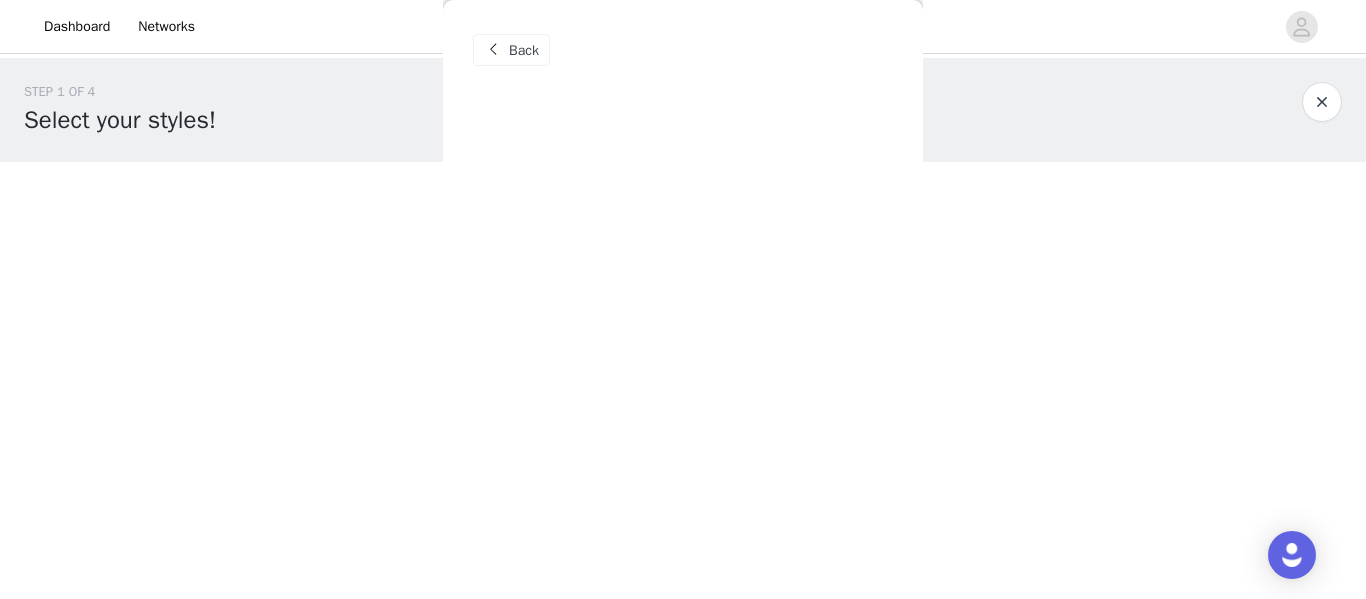 scroll, scrollTop: 0, scrollLeft: 0, axis: both 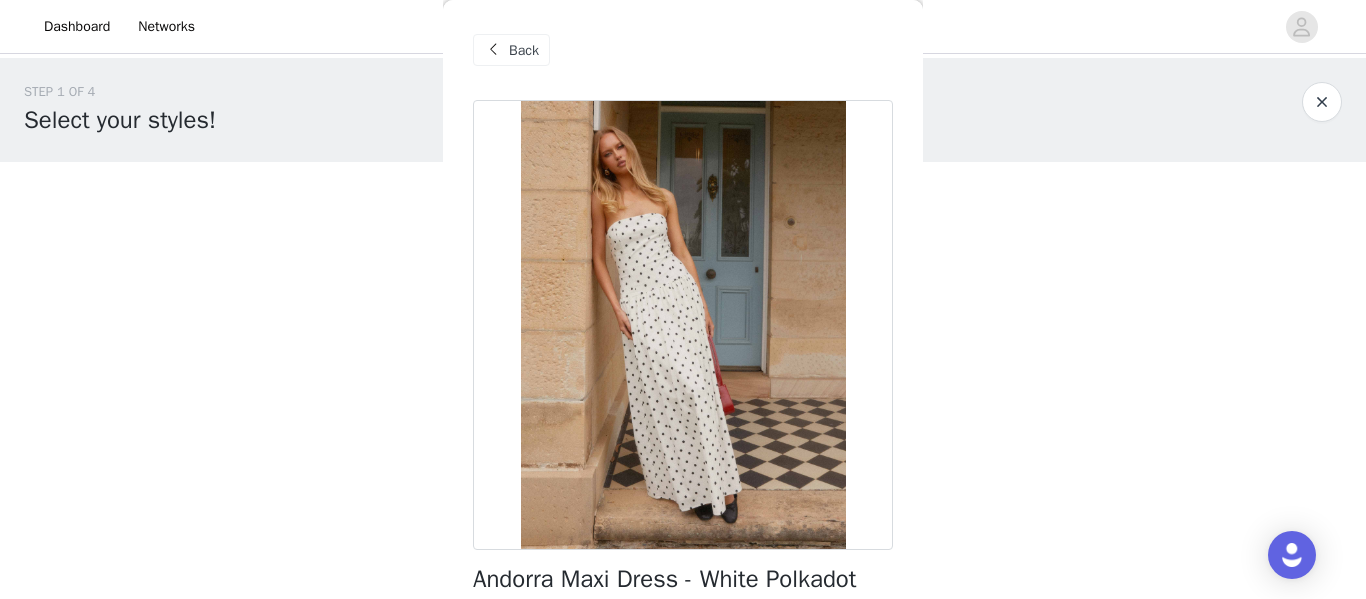 click on "Back" at bounding box center [524, 50] 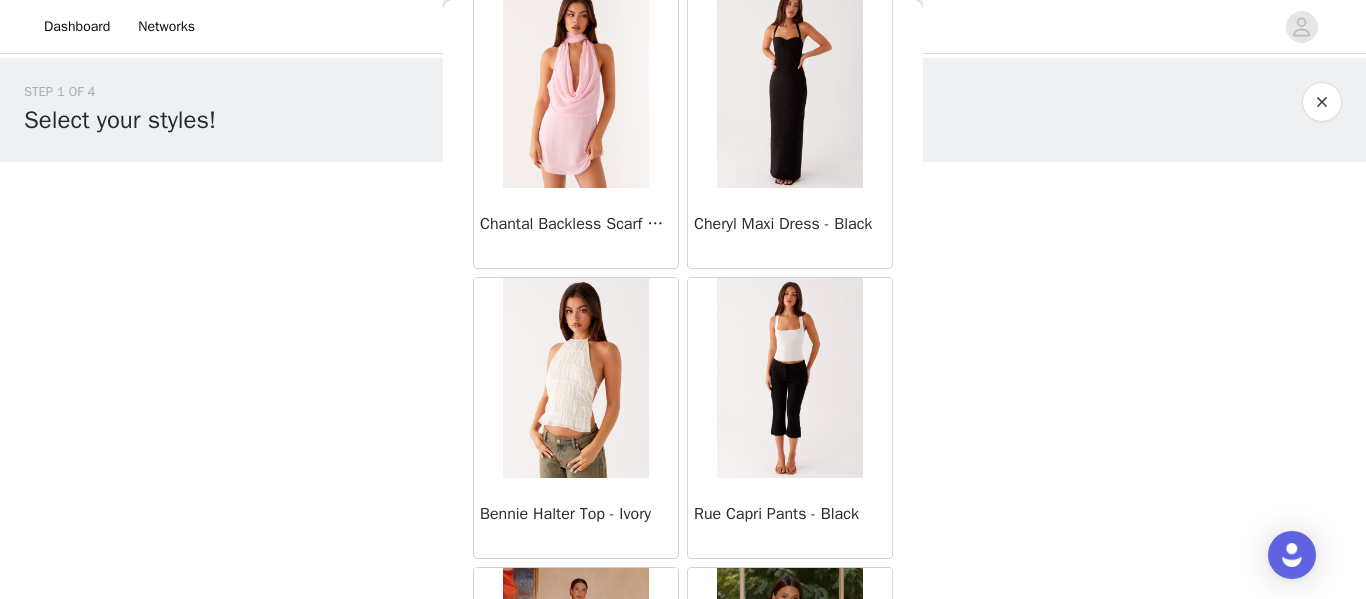 scroll, scrollTop: 7944, scrollLeft: 0, axis: vertical 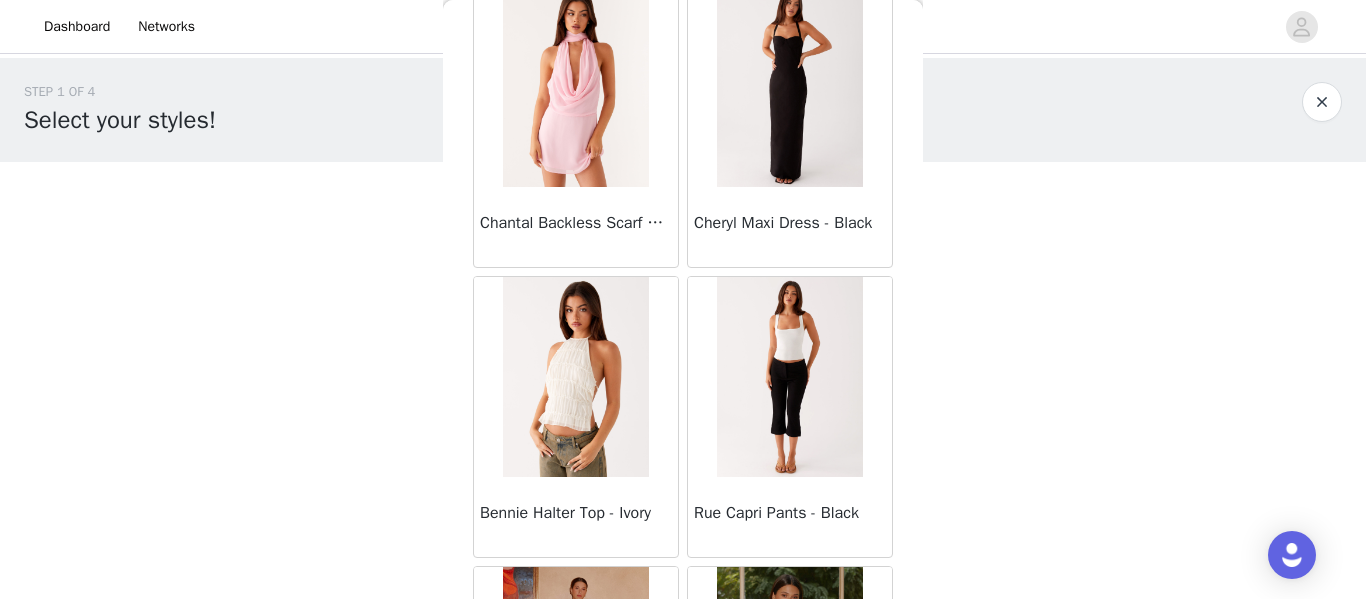 click at bounding box center (789, 87) 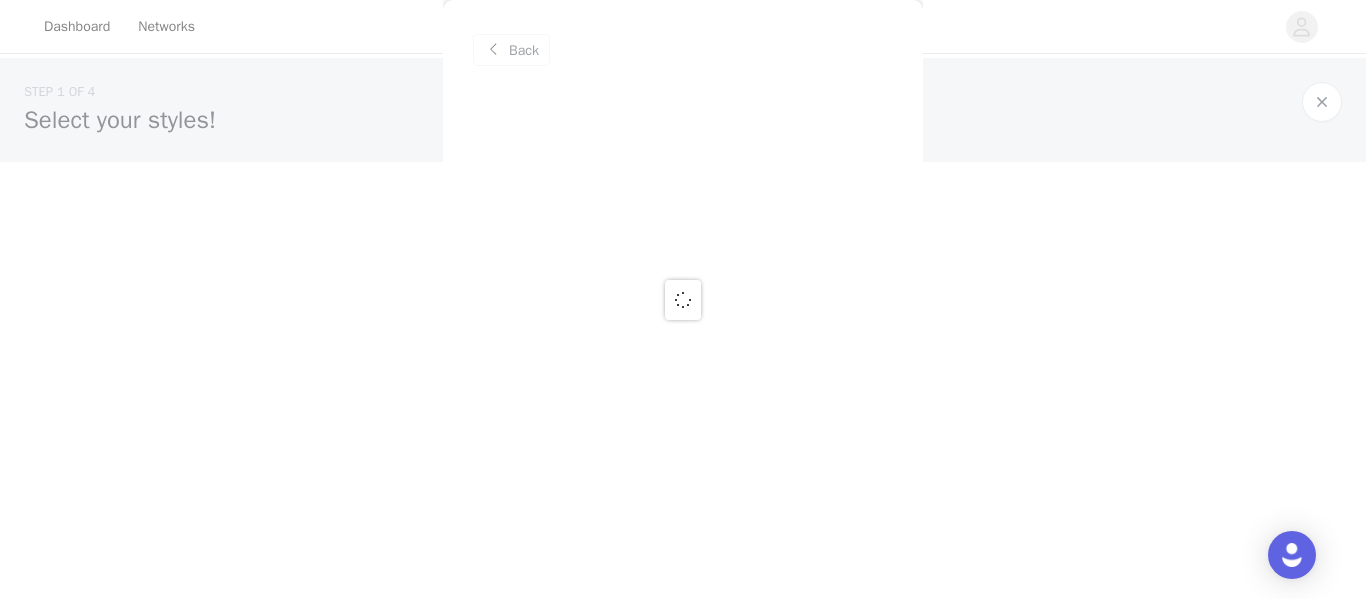 scroll, scrollTop: 0, scrollLeft: 0, axis: both 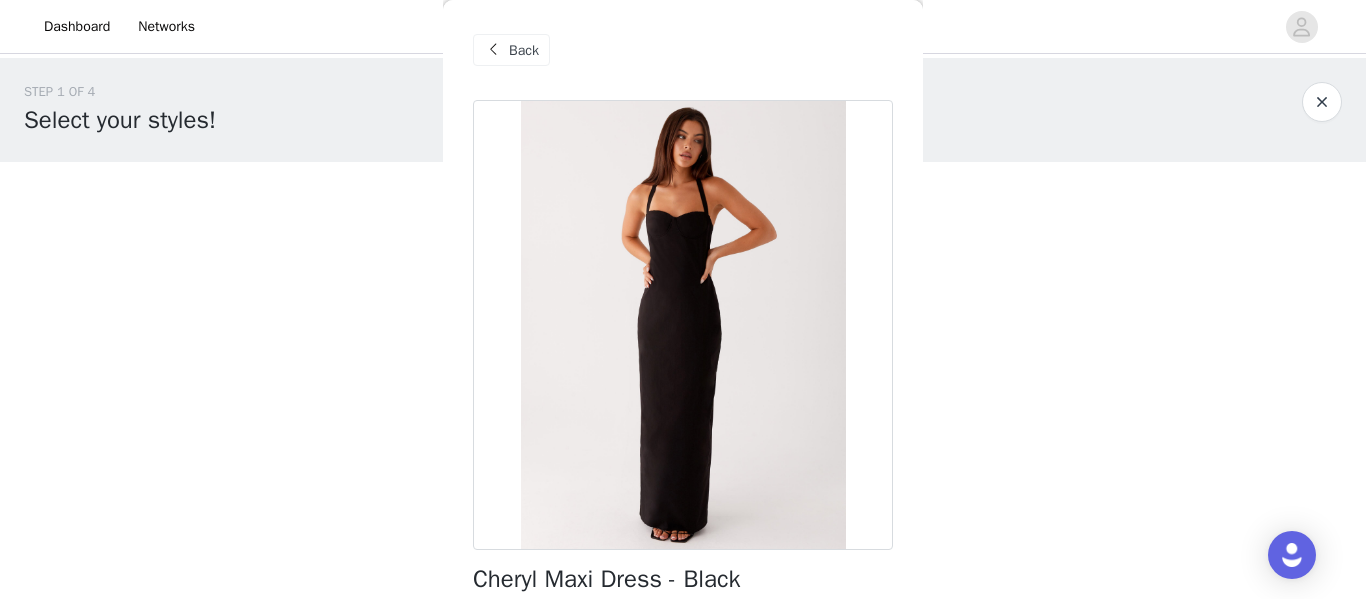 click on "Back" at bounding box center [524, 50] 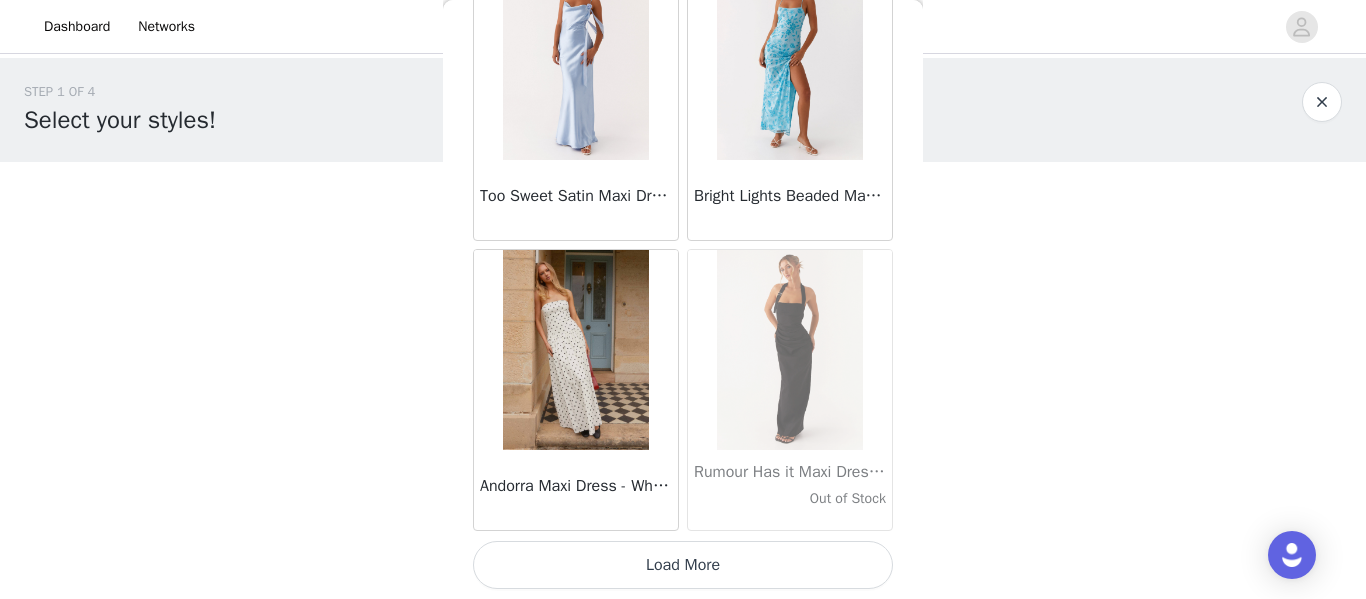 scroll, scrollTop: 14059, scrollLeft: 0, axis: vertical 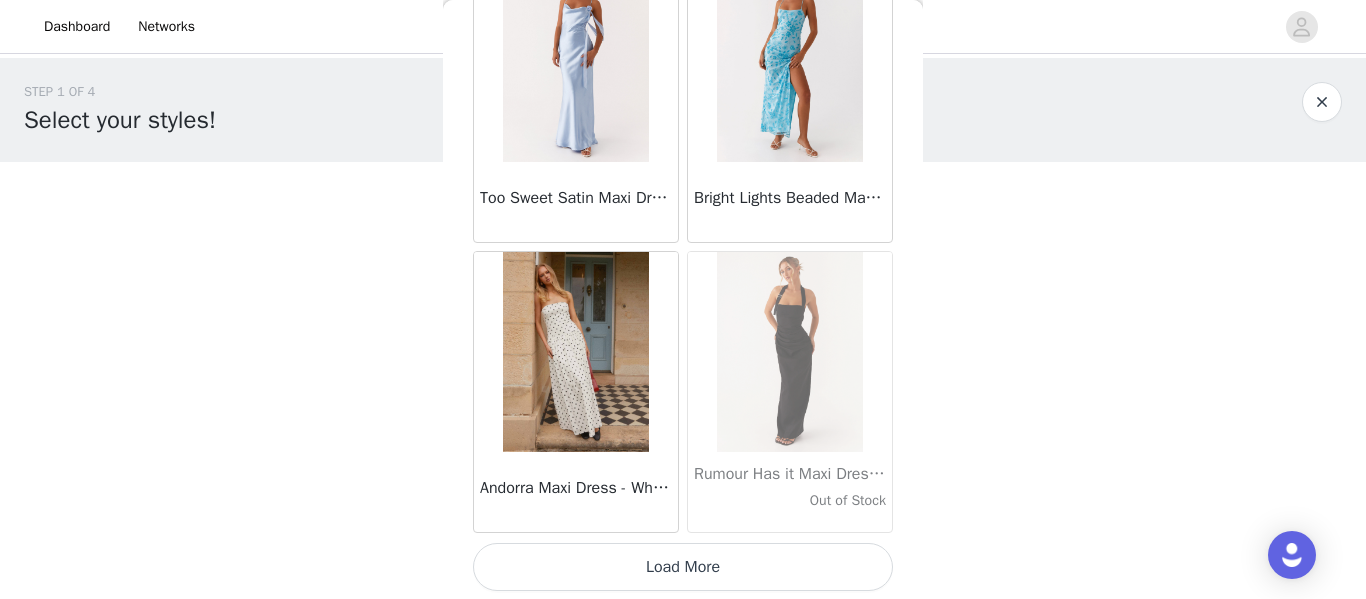 click on "Load More" at bounding box center [683, 567] 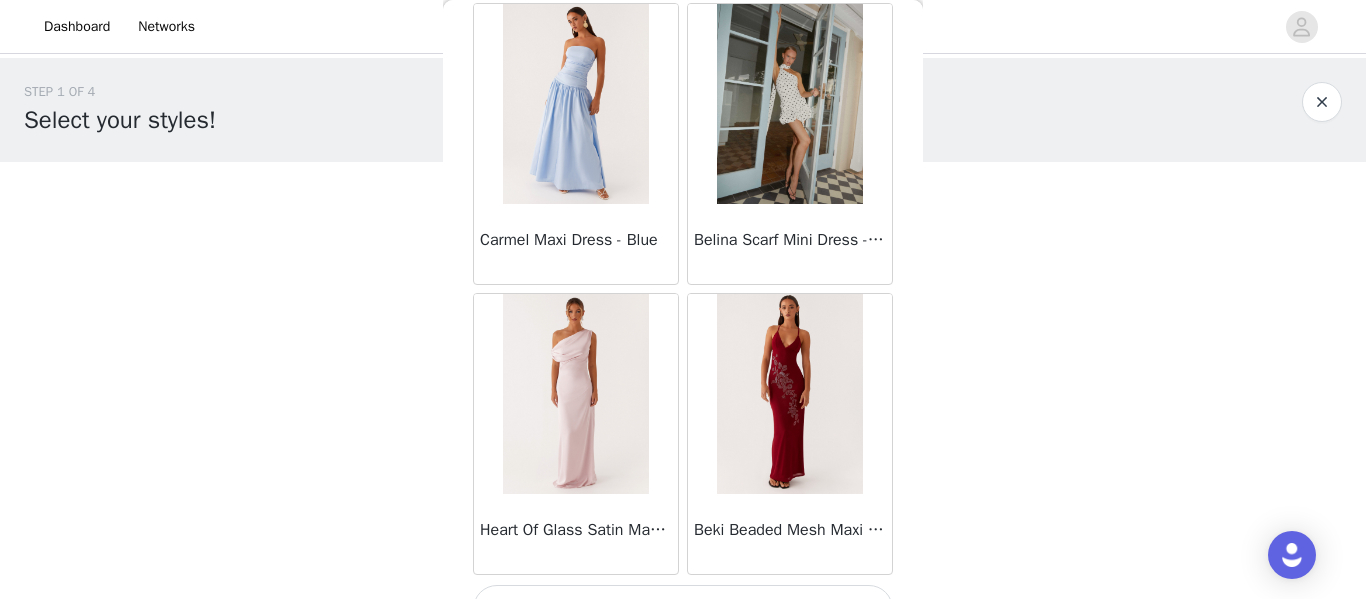 scroll, scrollTop: 16961, scrollLeft: 0, axis: vertical 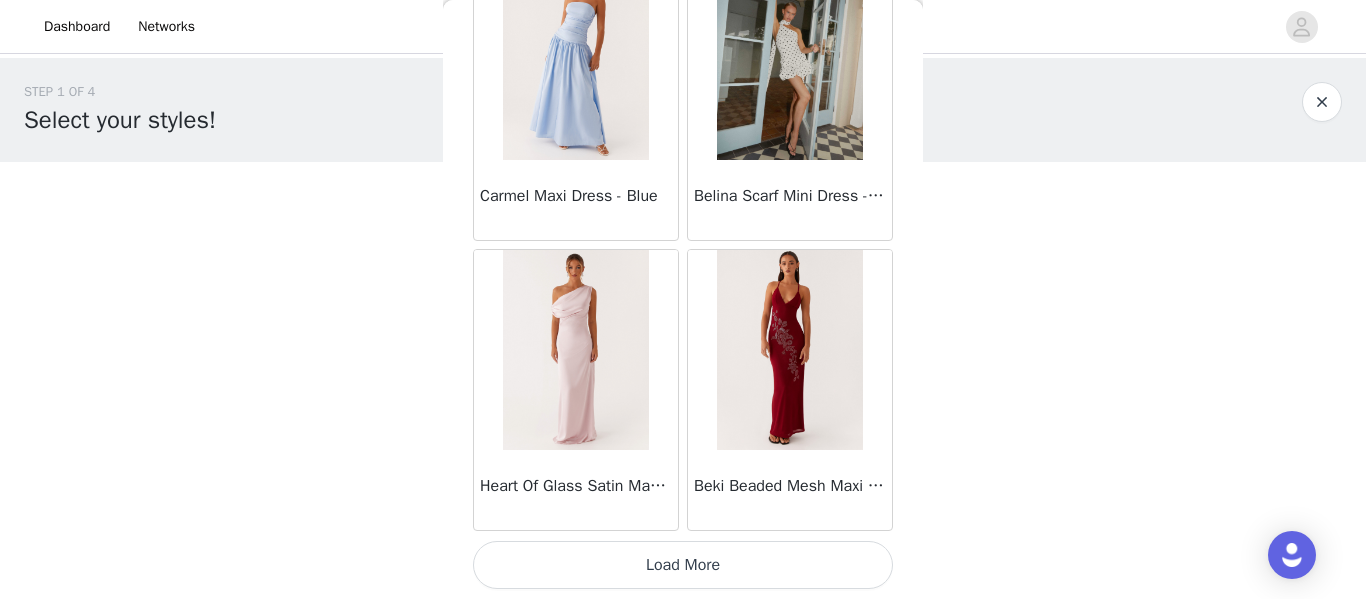 click on "Load More" at bounding box center (683, 565) 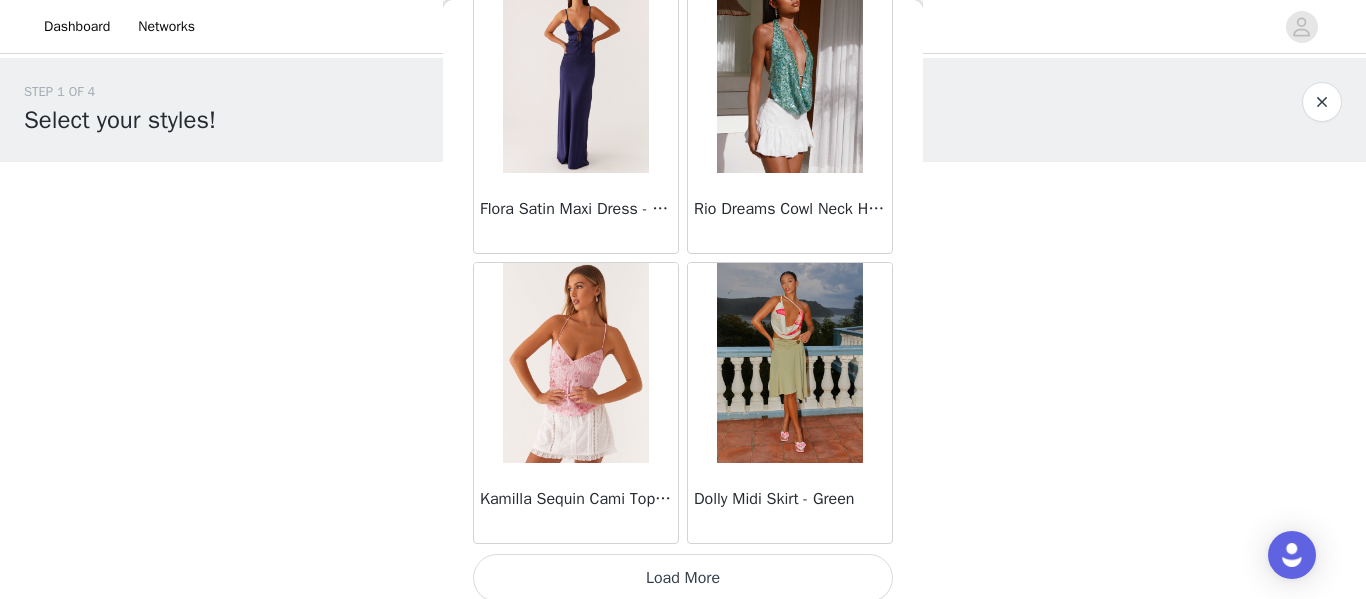 scroll, scrollTop: 19861, scrollLeft: 0, axis: vertical 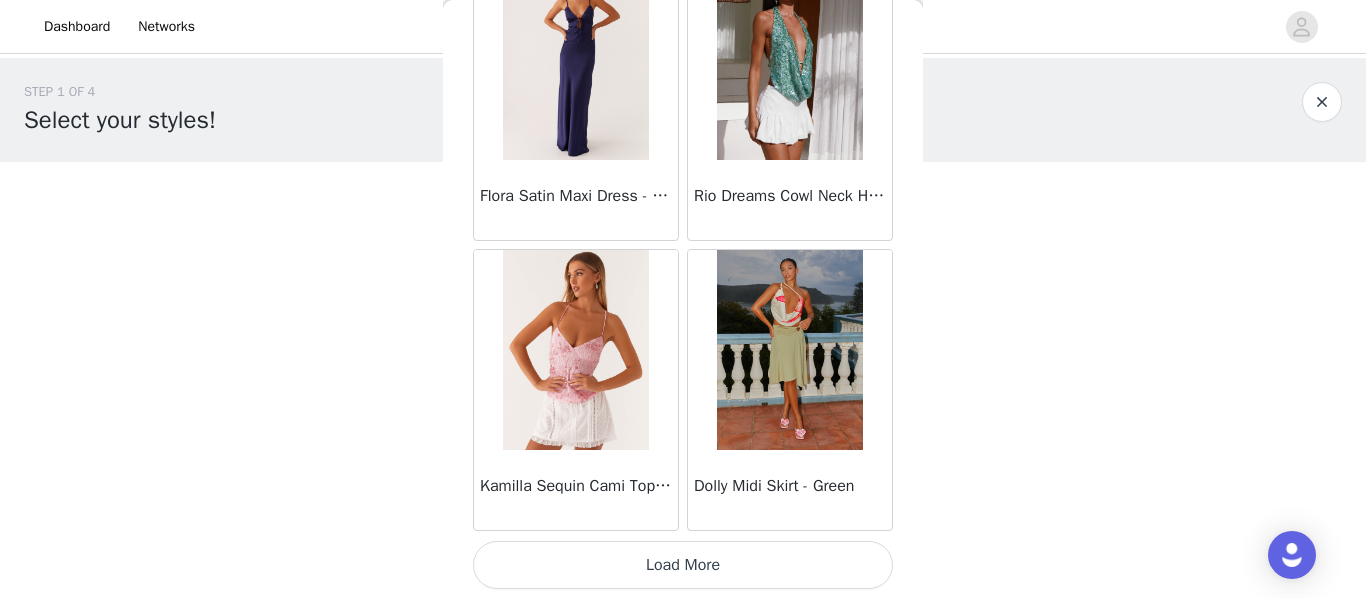 click on "Load More" at bounding box center [683, 565] 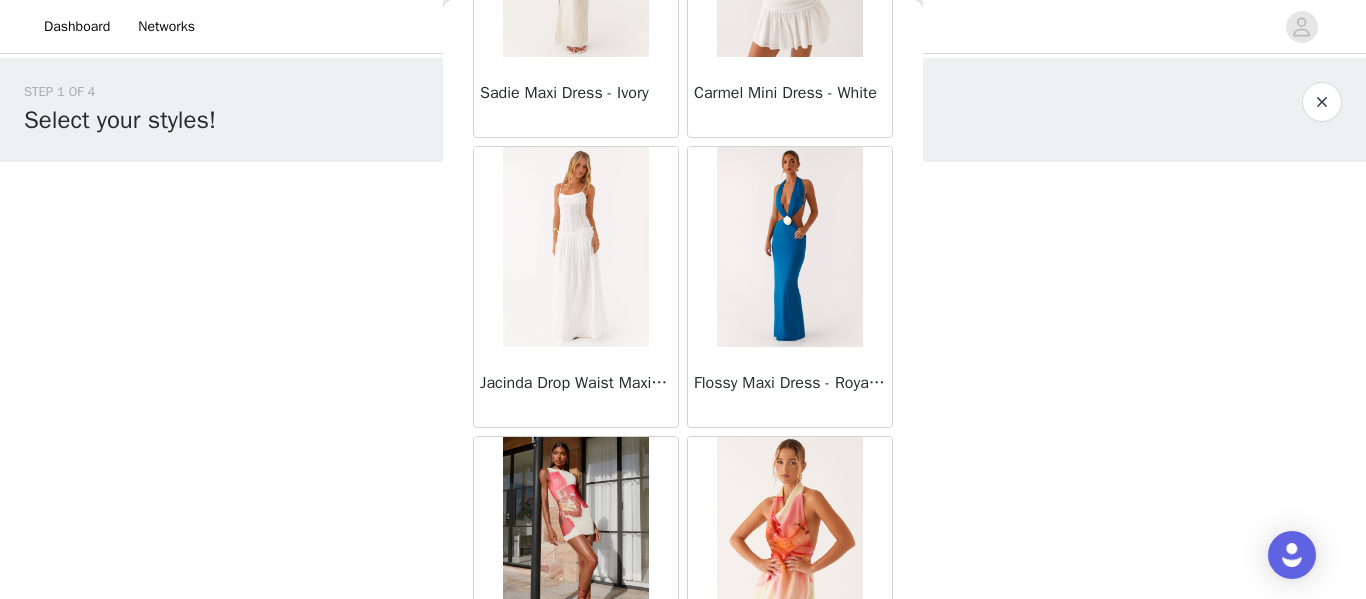 scroll, scrollTop: 22285, scrollLeft: 0, axis: vertical 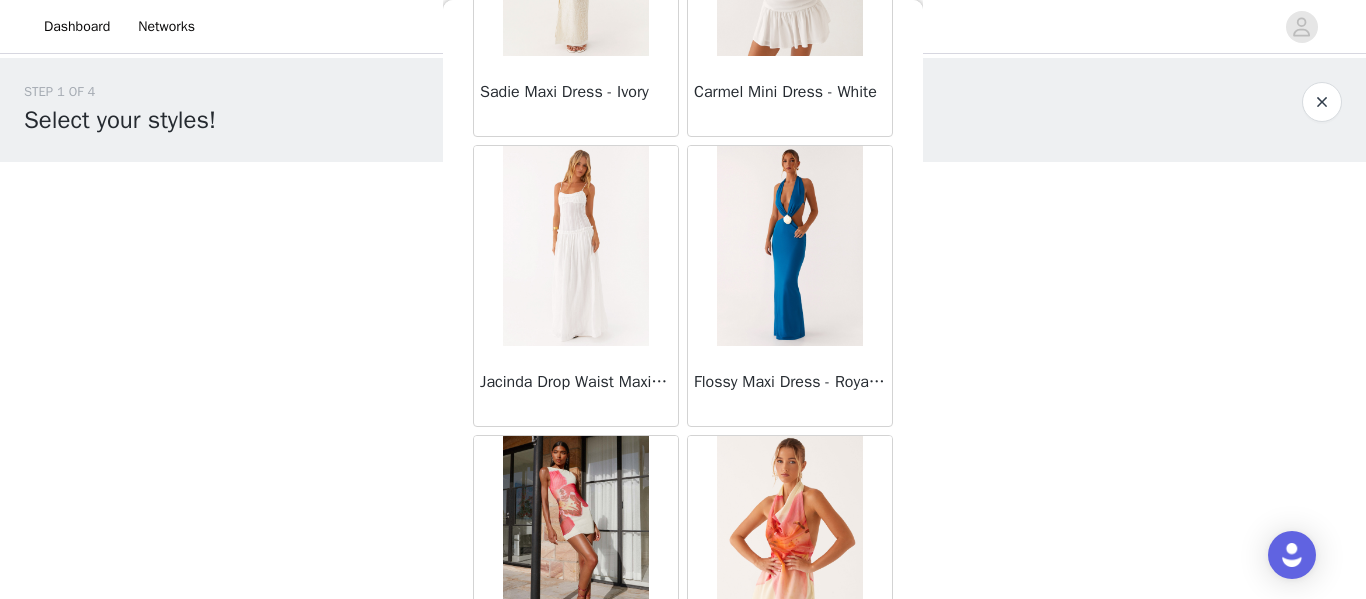 click at bounding box center [789, 246] 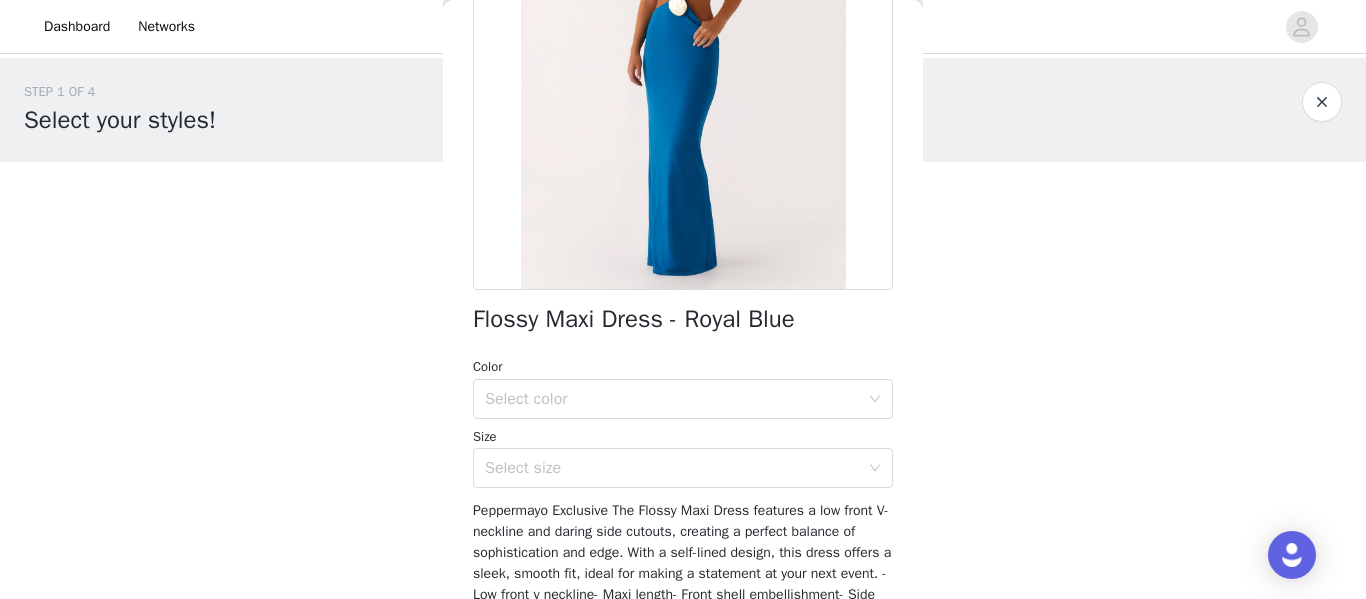 scroll, scrollTop: 252, scrollLeft: 0, axis: vertical 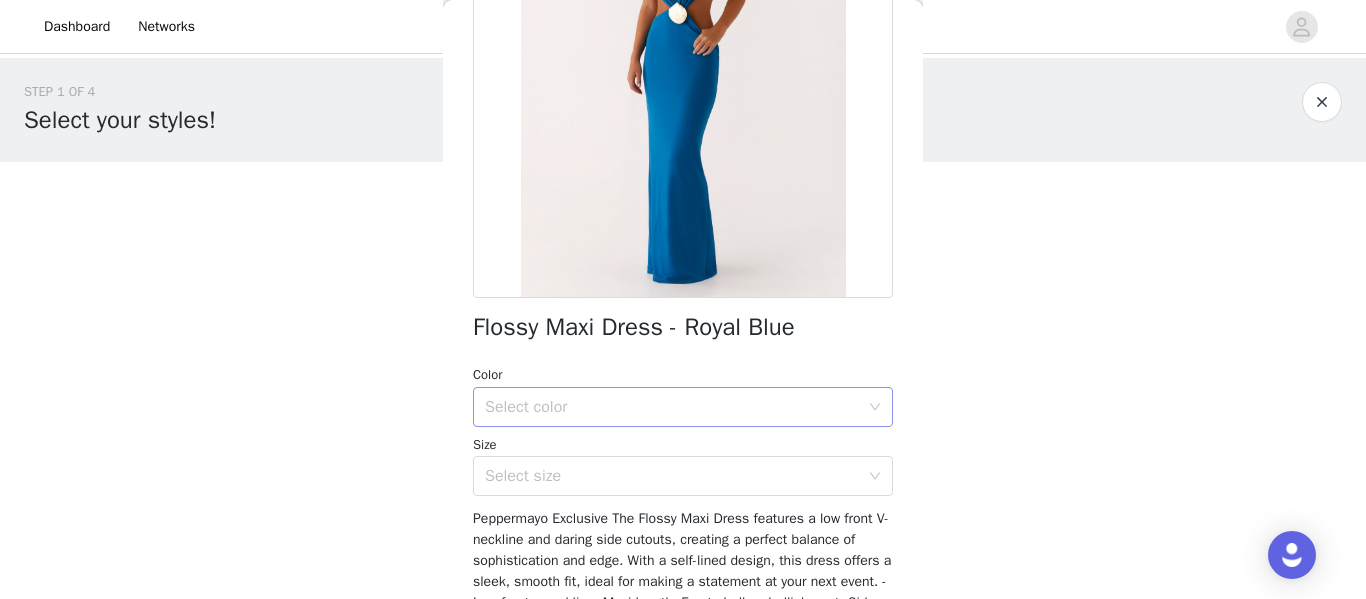 click on "Select color" at bounding box center [672, 407] 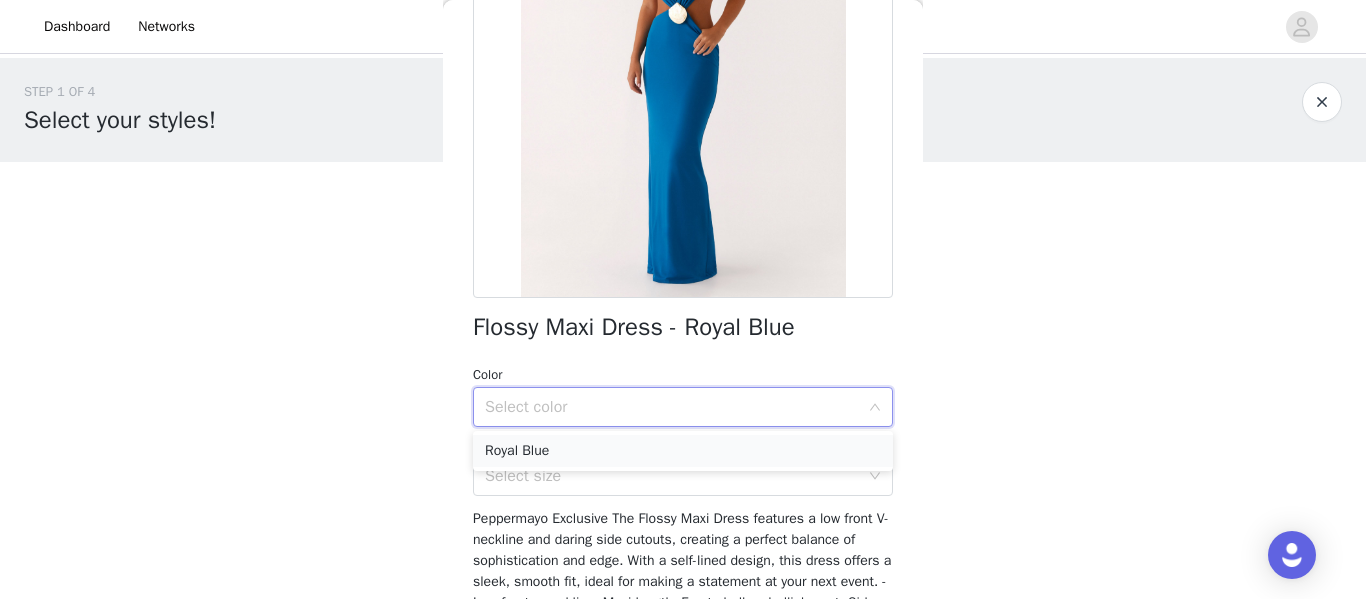 click on "Royal Blue" at bounding box center (683, 451) 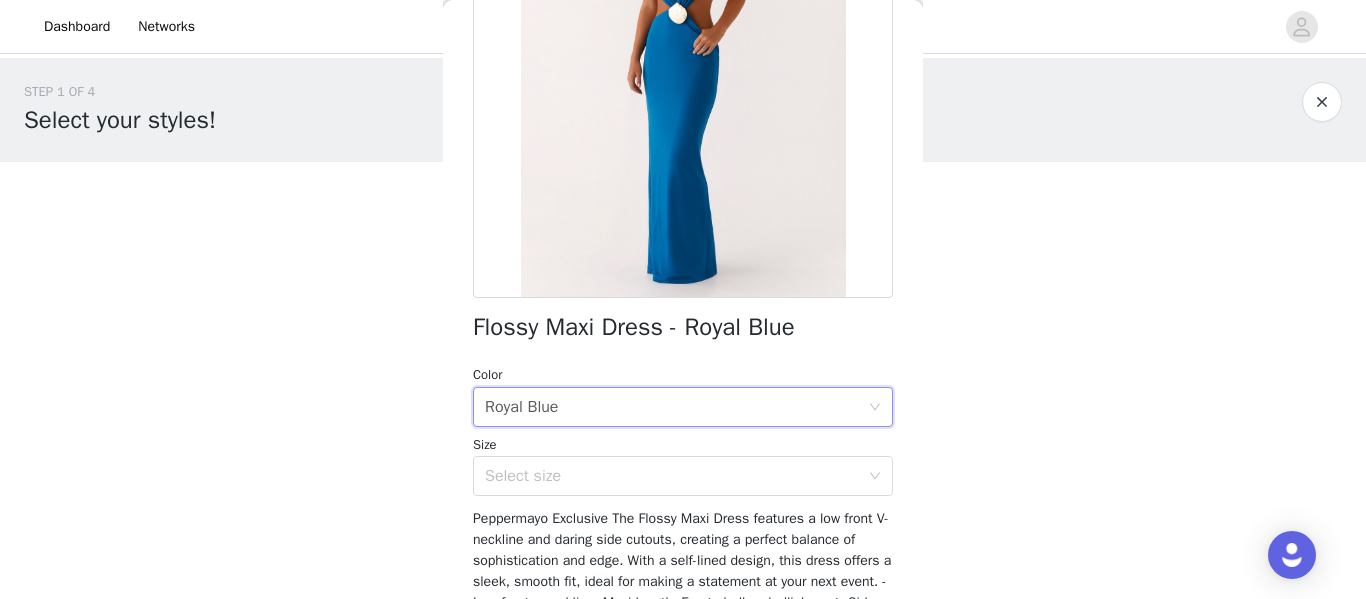 click on "Select size" at bounding box center [676, 476] 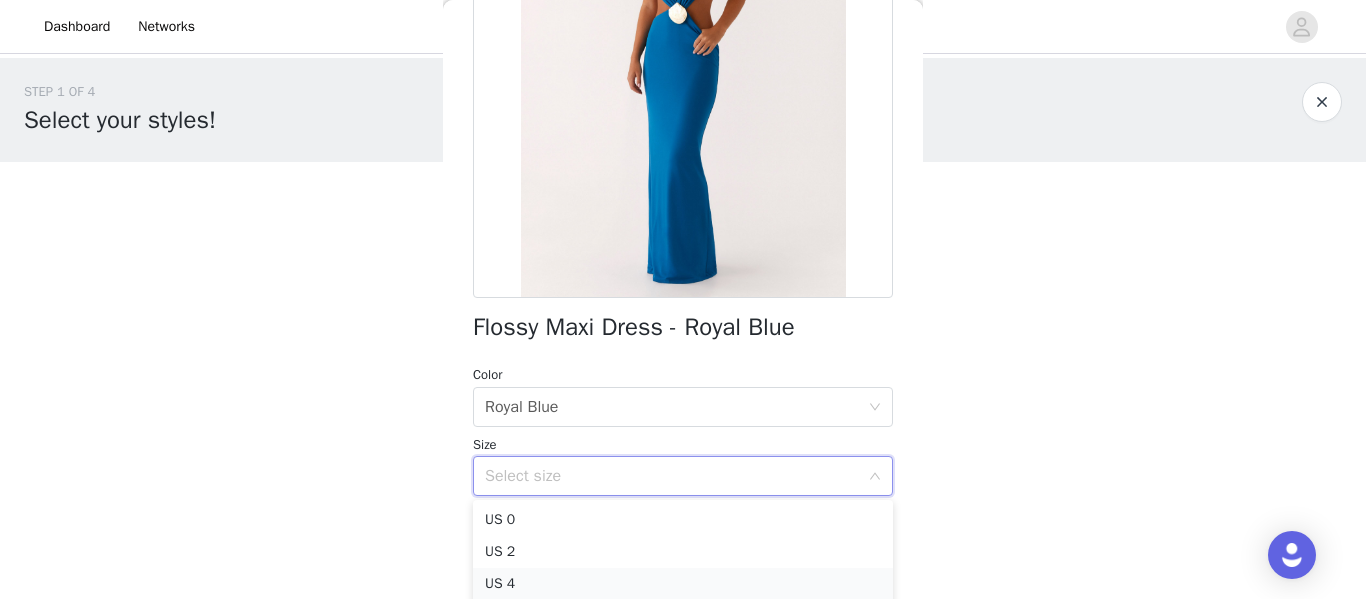 click on "US 4" at bounding box center [683, 584] 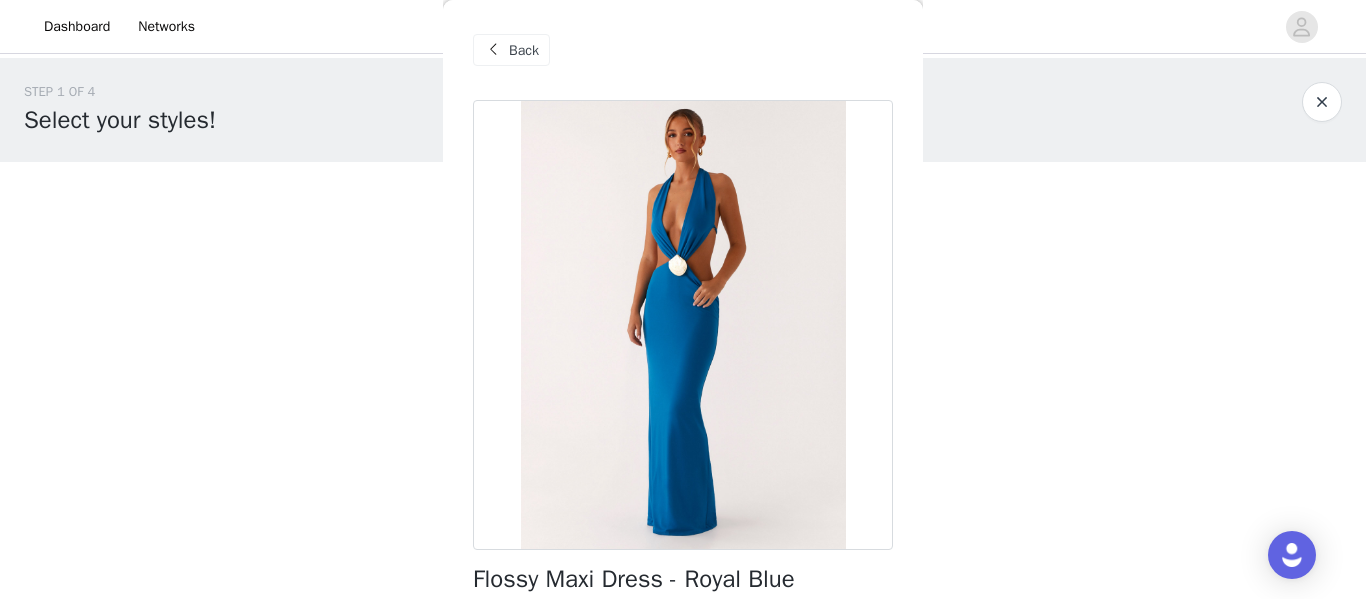 scroll, scrollTop: 434, scrollLeft: 0, axis: vertical 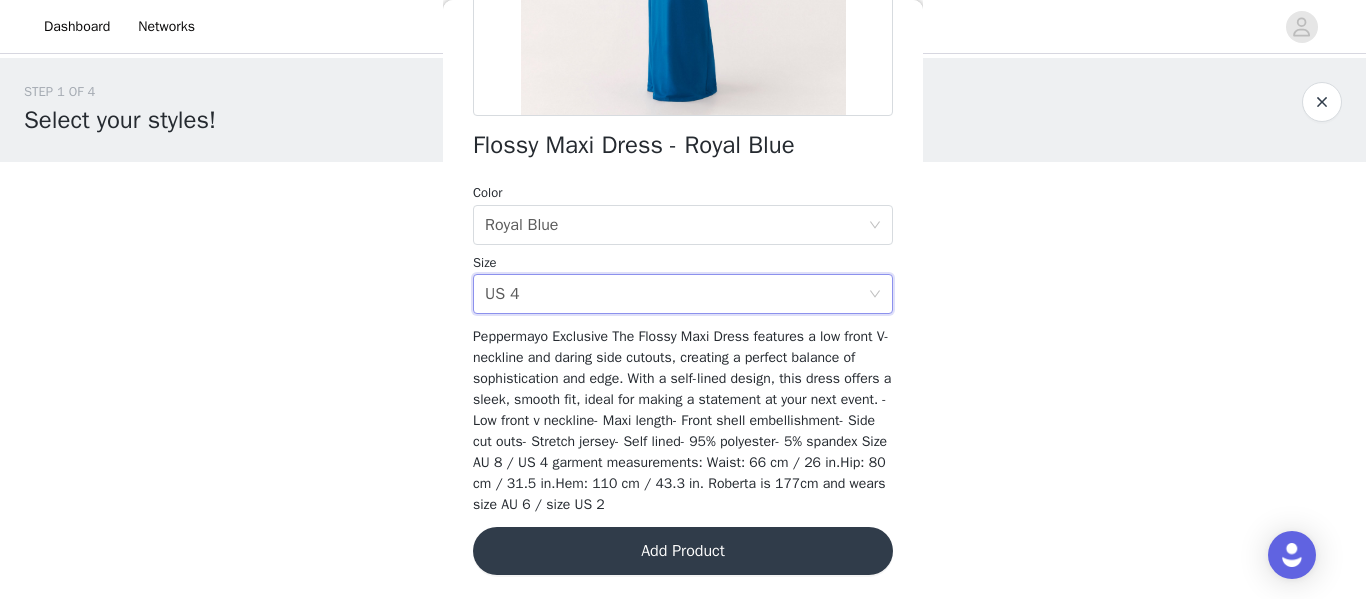 click on "Add Product" at bounding box center (683, 551) 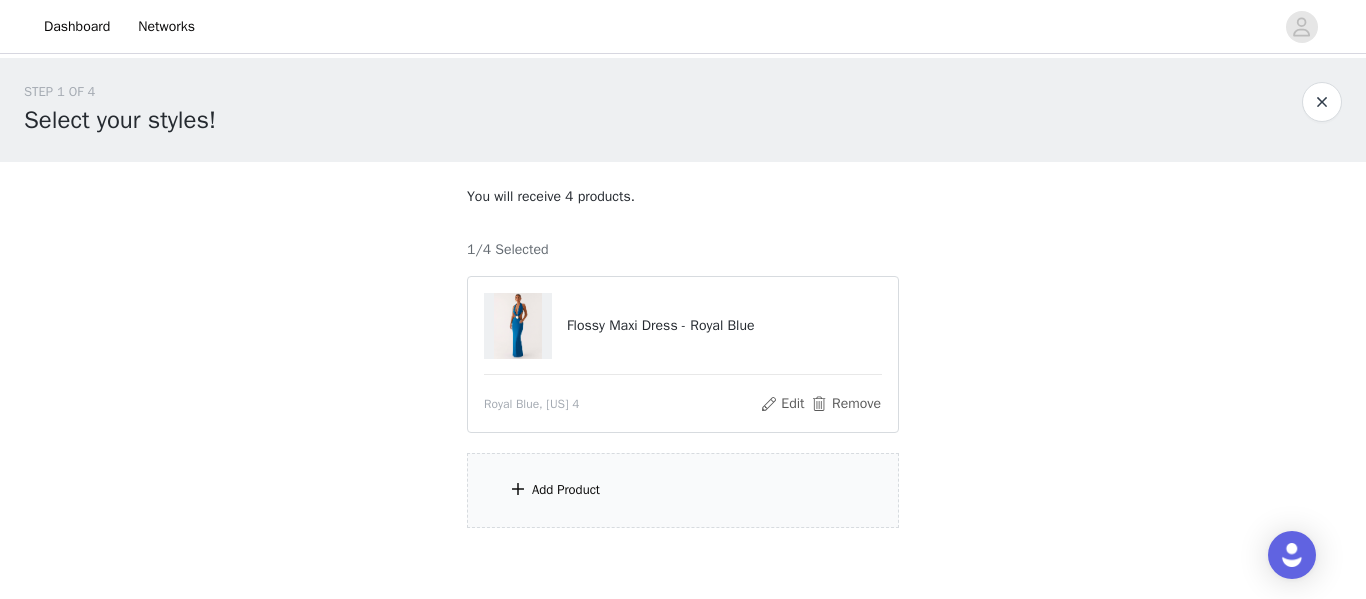 click on "Size" at bounding box center (683, 1629) 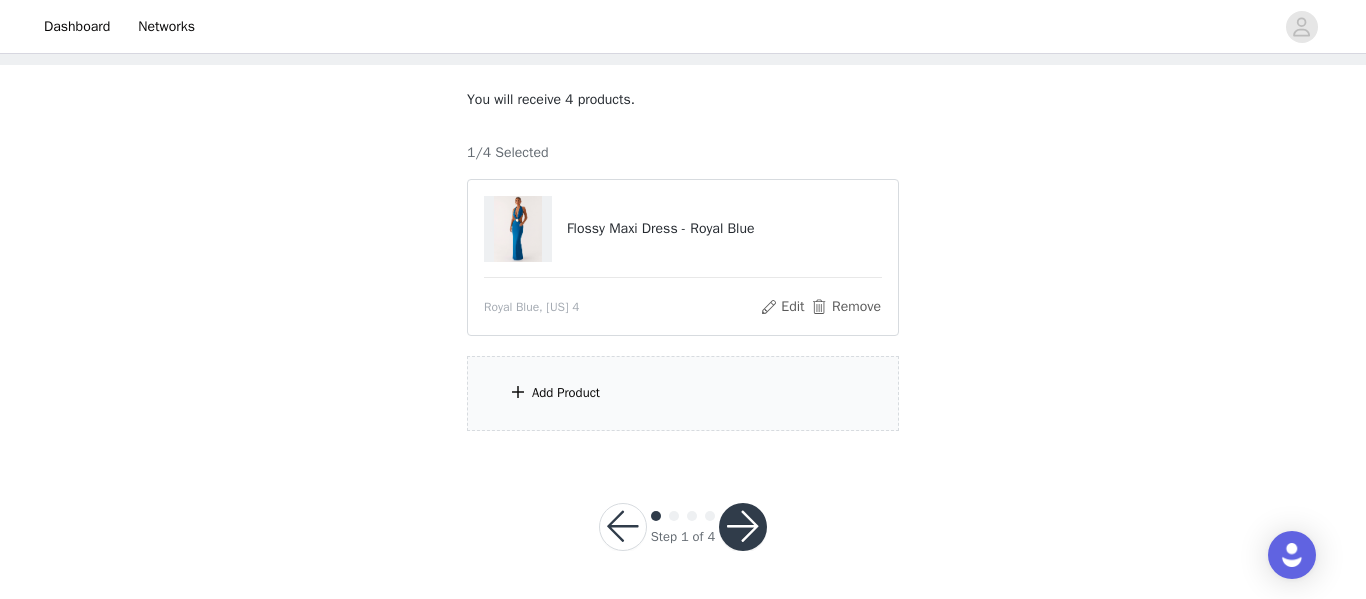 click on "Add Product" at bounding box center [683, 393] 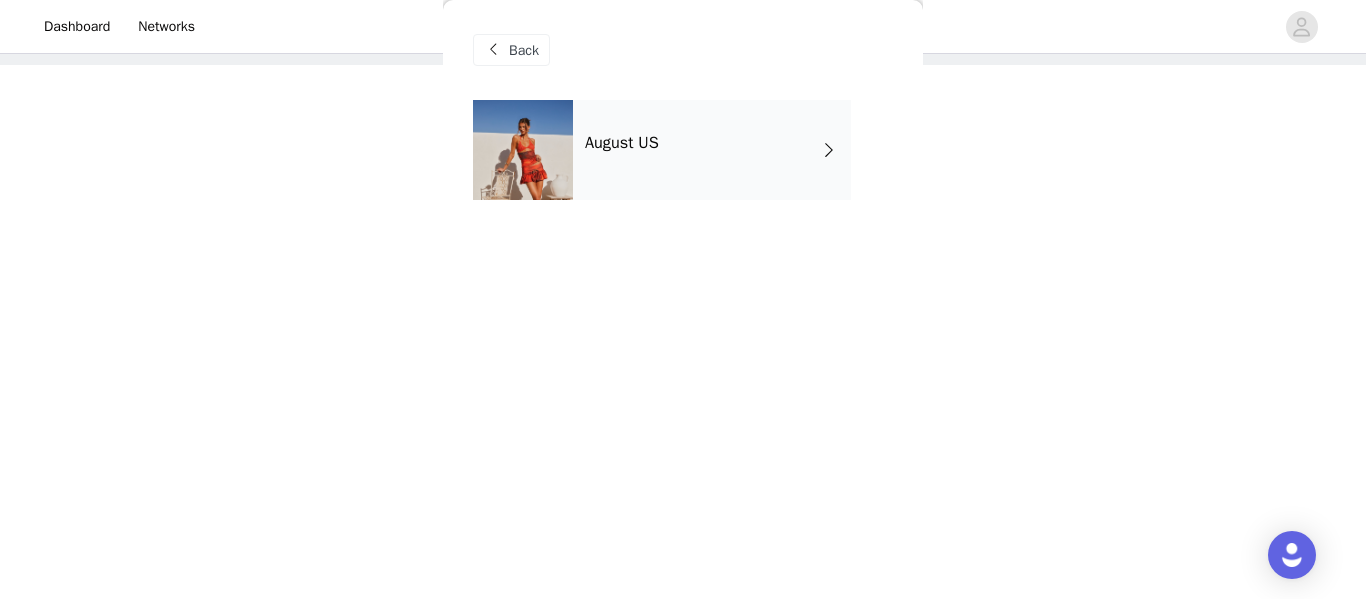click on "August US" at bounding box center [712, 150] 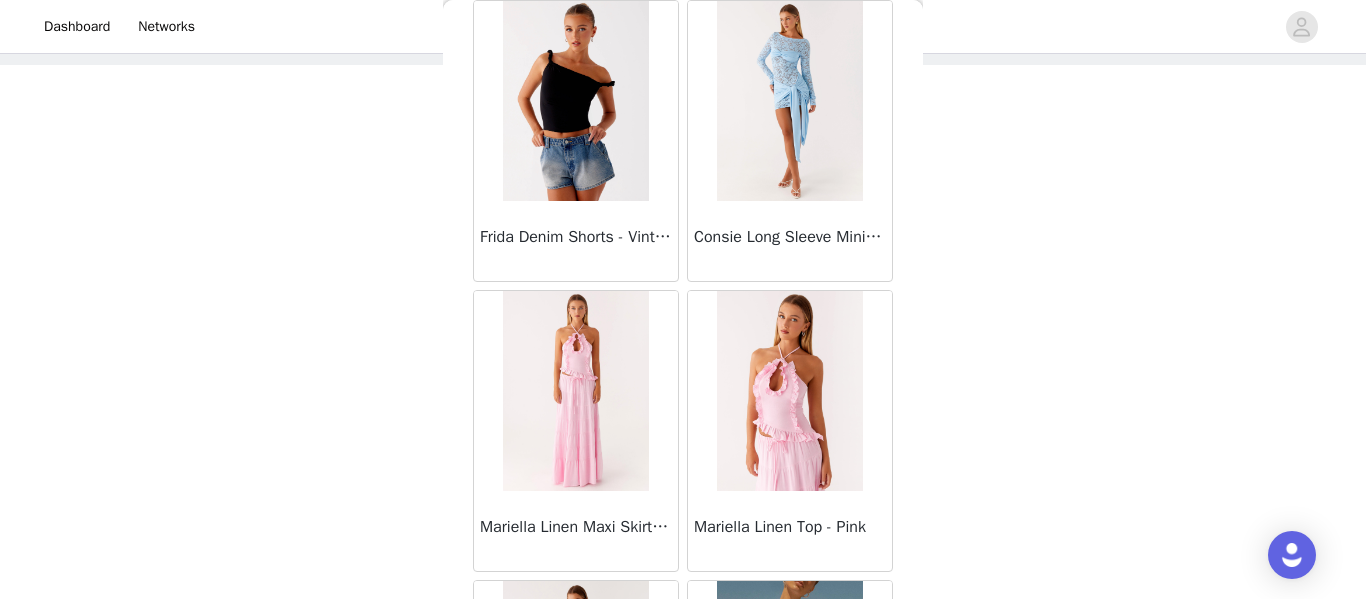 scroll, scrollTop: 2461, scrollLeft: 0, axis: vertical 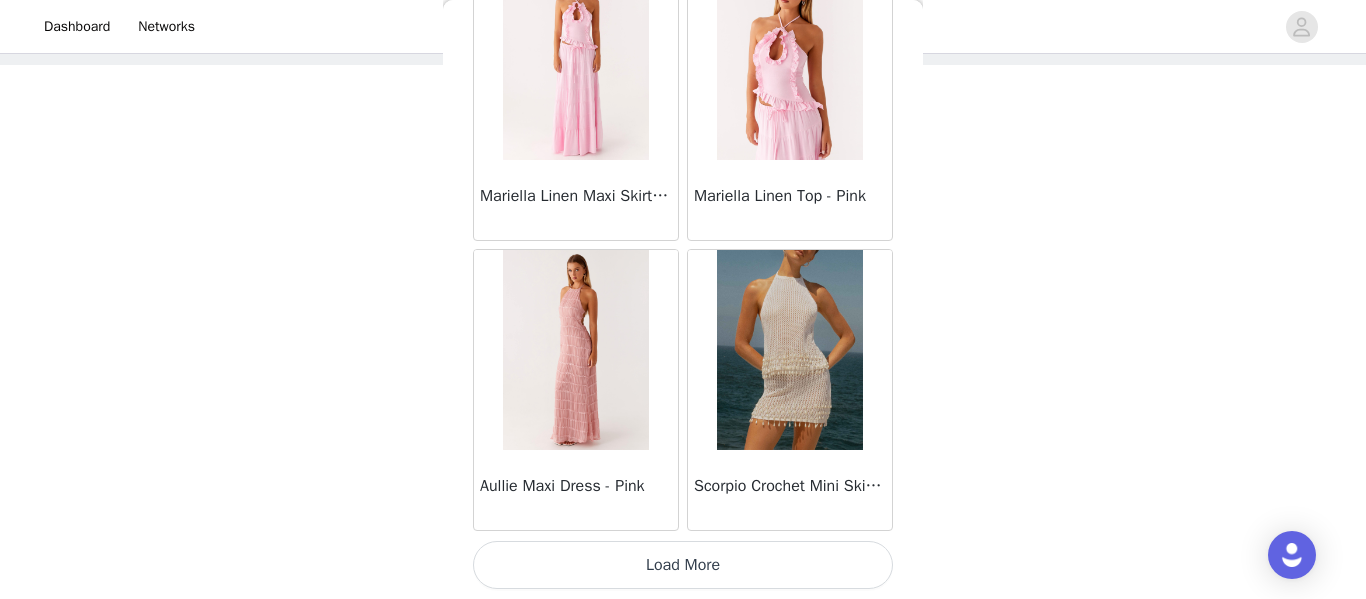 click on "Load More" at bounding box center [683, 565] 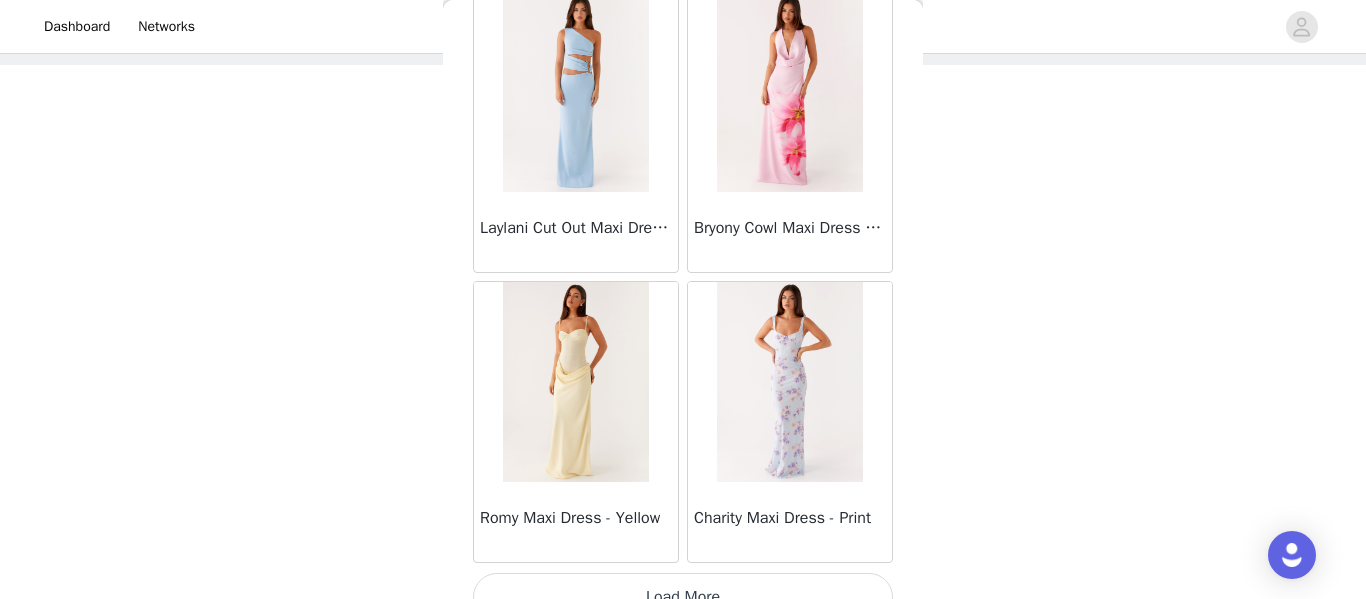 scroll, scrollTop: 5361, scrollLeft: 0, axis: vertical 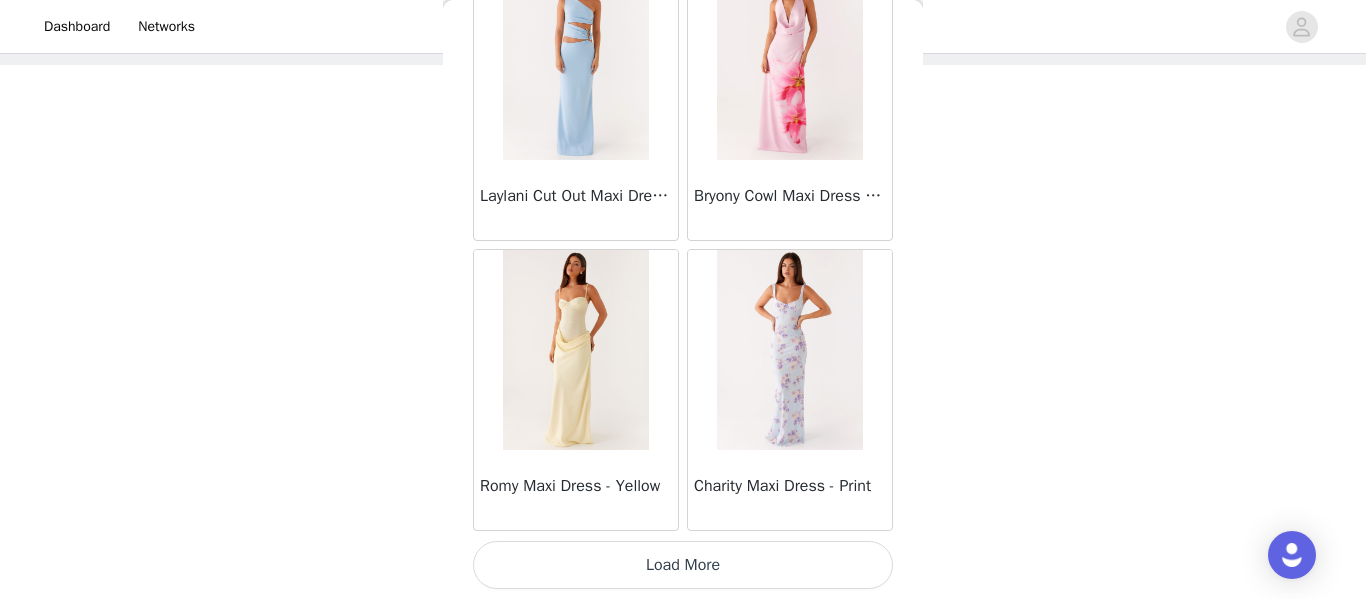 click on "Load More" at bounding box center [683, 565] 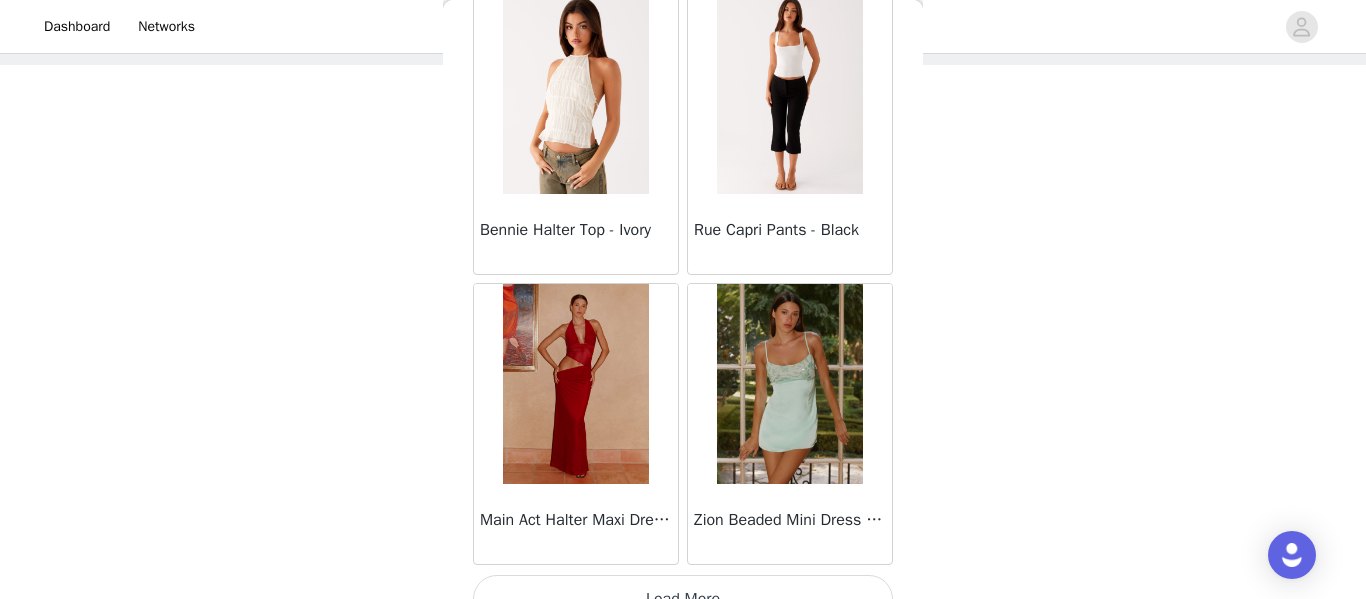 scroll, scrollTop: 8261, scrollLeft: 0, axis: vertical 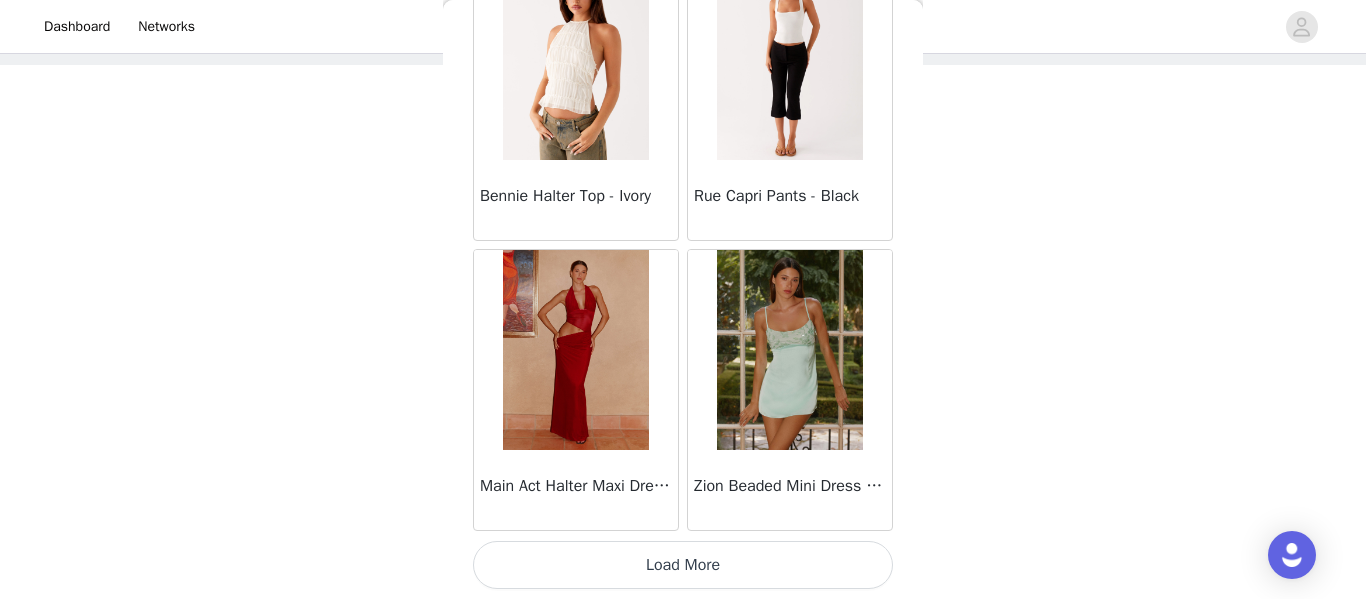 click on "Load More" at bounding box center (683, 565) 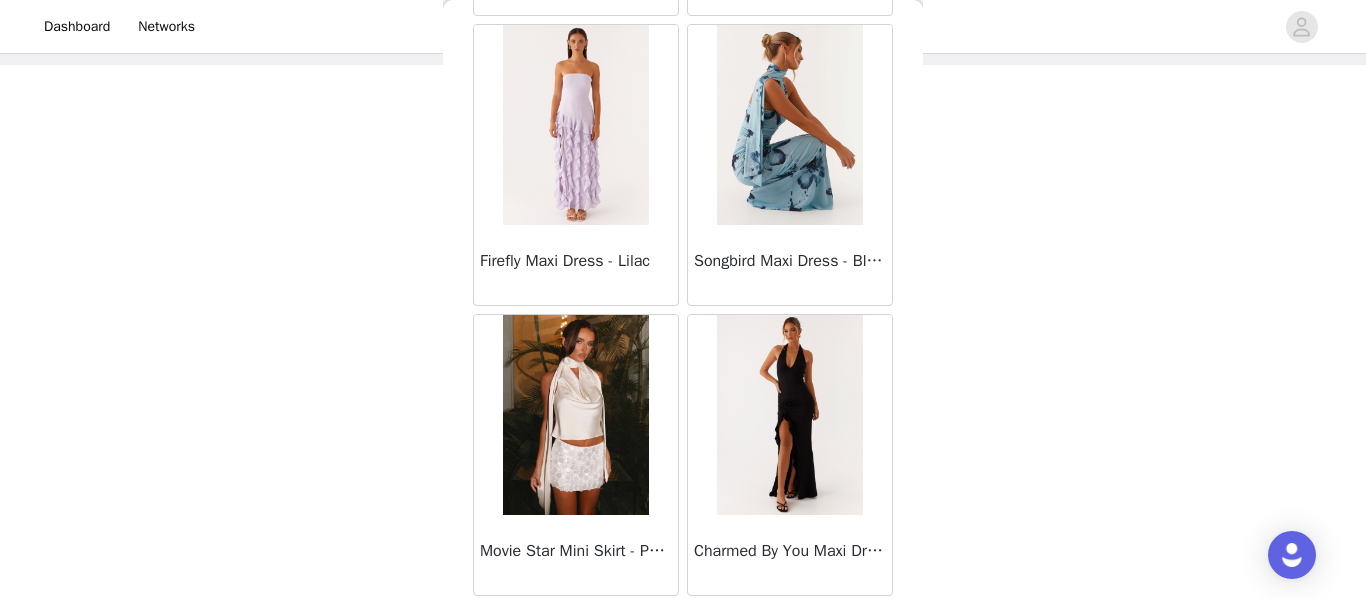 scroll, scrollTop: 11161, scrollLeft: 0, axis: vertical 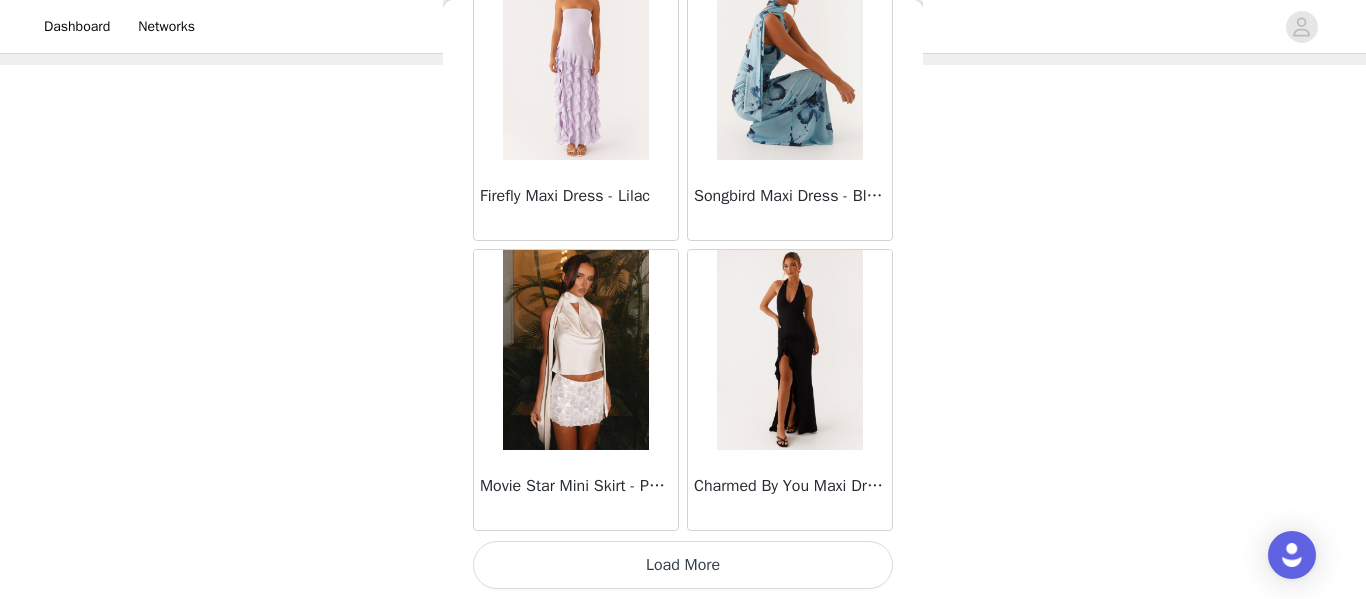 click on "Load More" at bounding box center (683, 565) 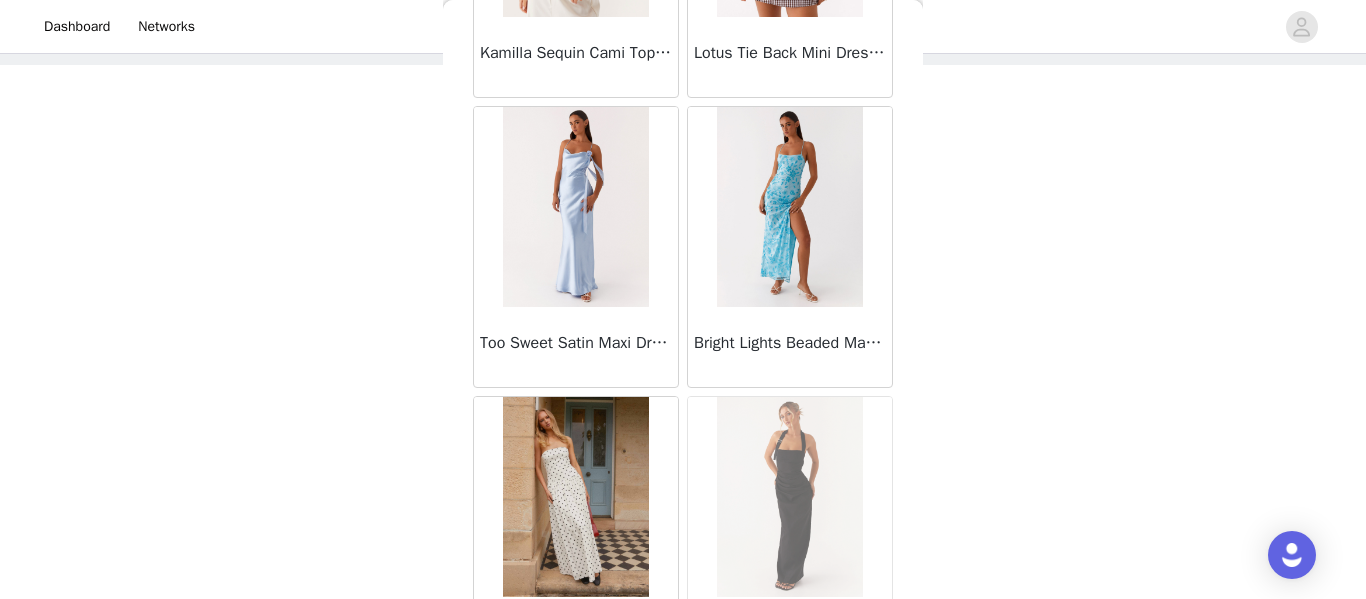 scroll, scrollTop: 14061, scrollLeft: 0, axis: vertical 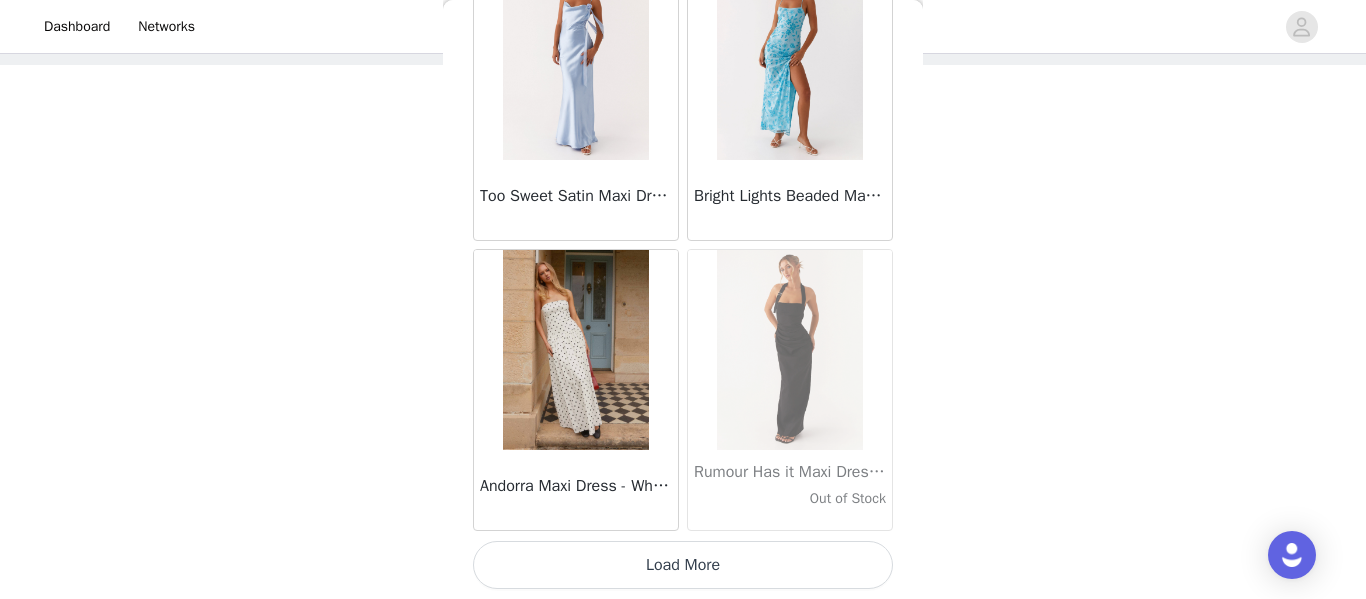 click on "Load More" at bounding box center (683, 565) 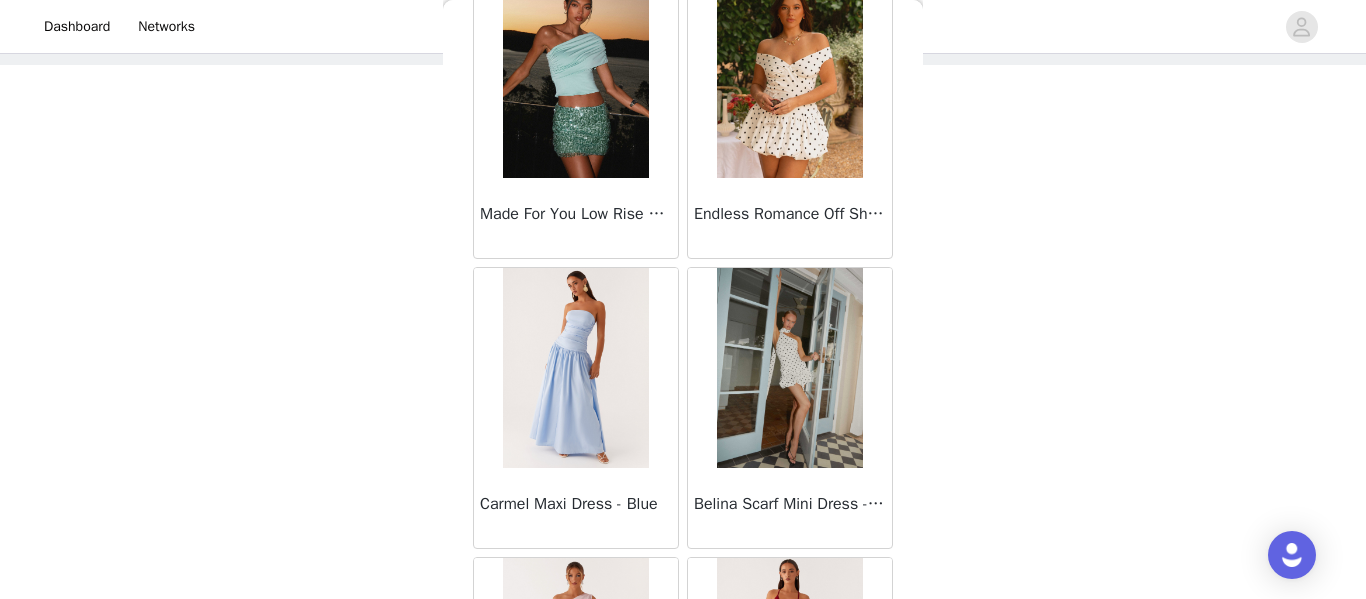 scroll, scrollTop: 16961, scrollLeft: 0, axis: vertical 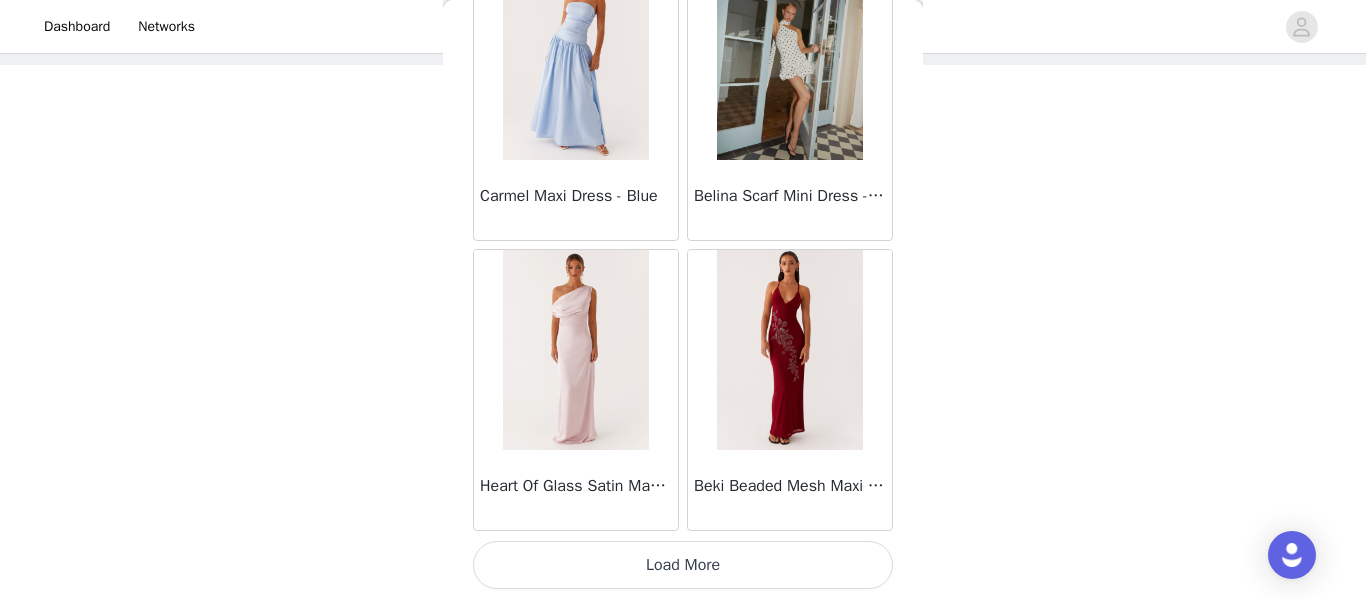click on "Load More" at bounding box center (683, 565) 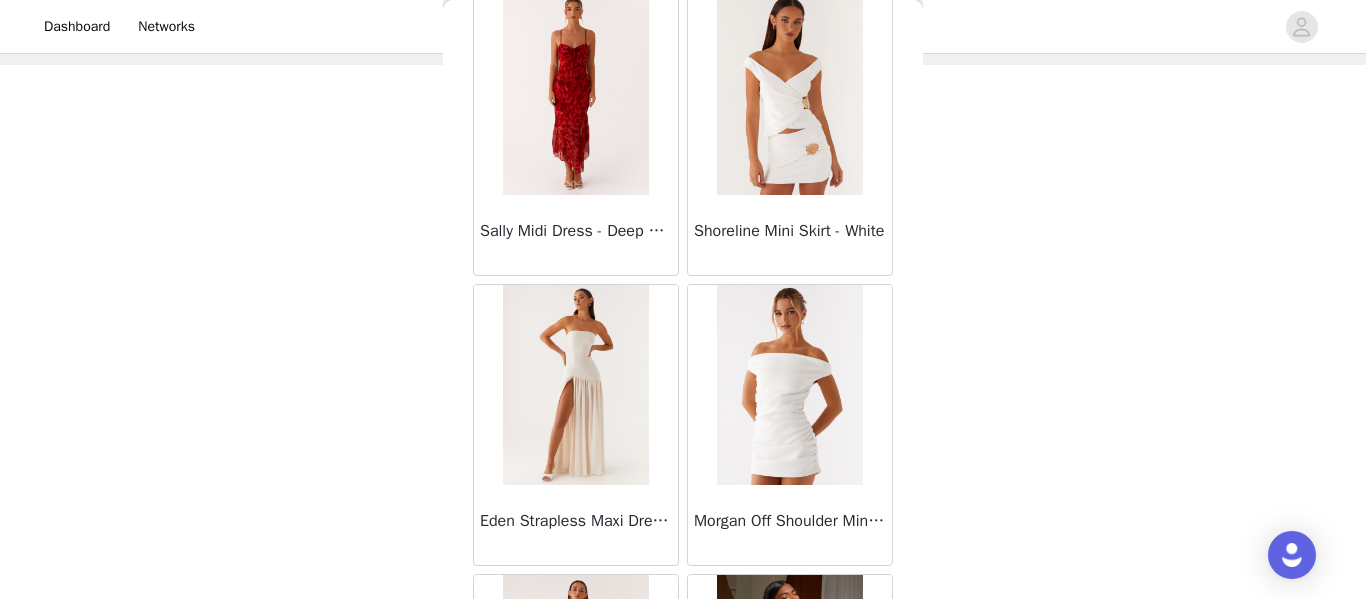 scroll, scrollTop: 19861, scrollLeft: 0, axis: vertical 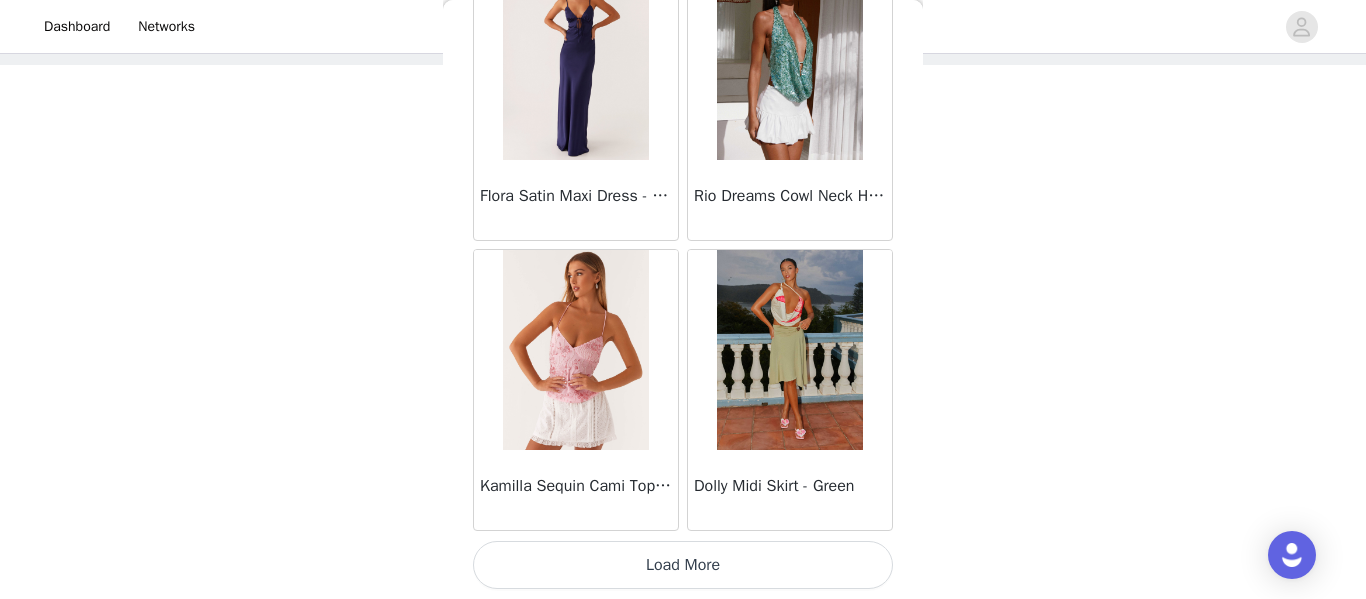 click on "Load More" at bounding box center (683, 565) 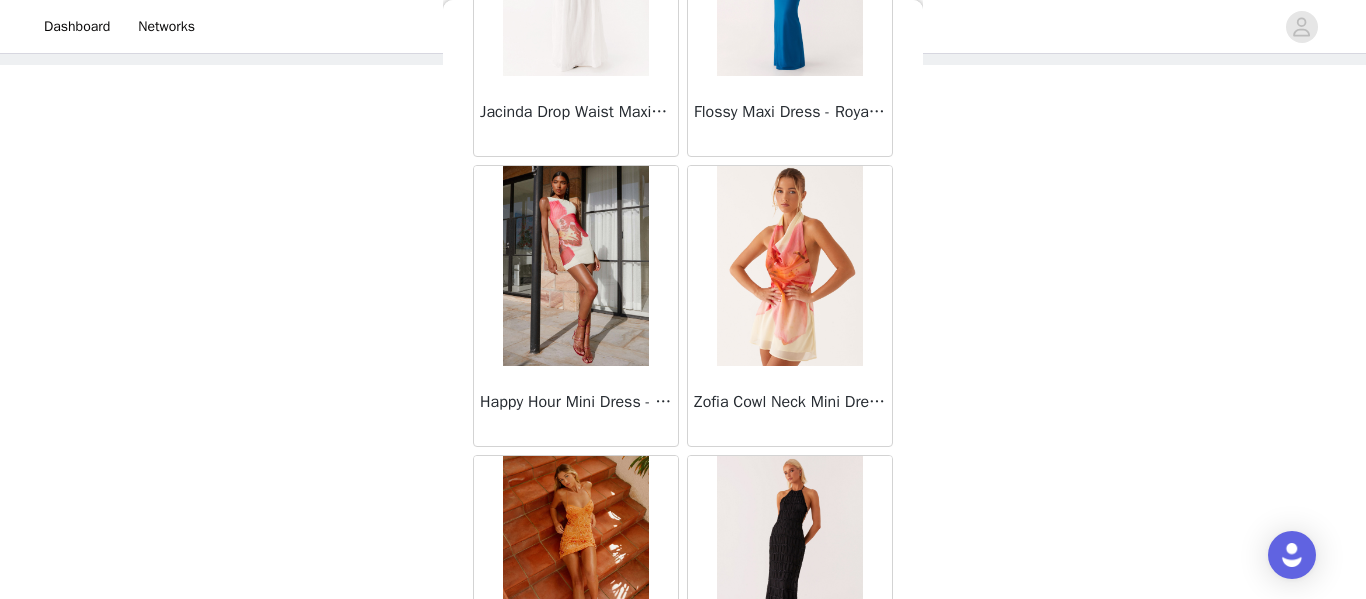 scroll, scrollTop: 22761, scrollLeft: 0, axis: vertical 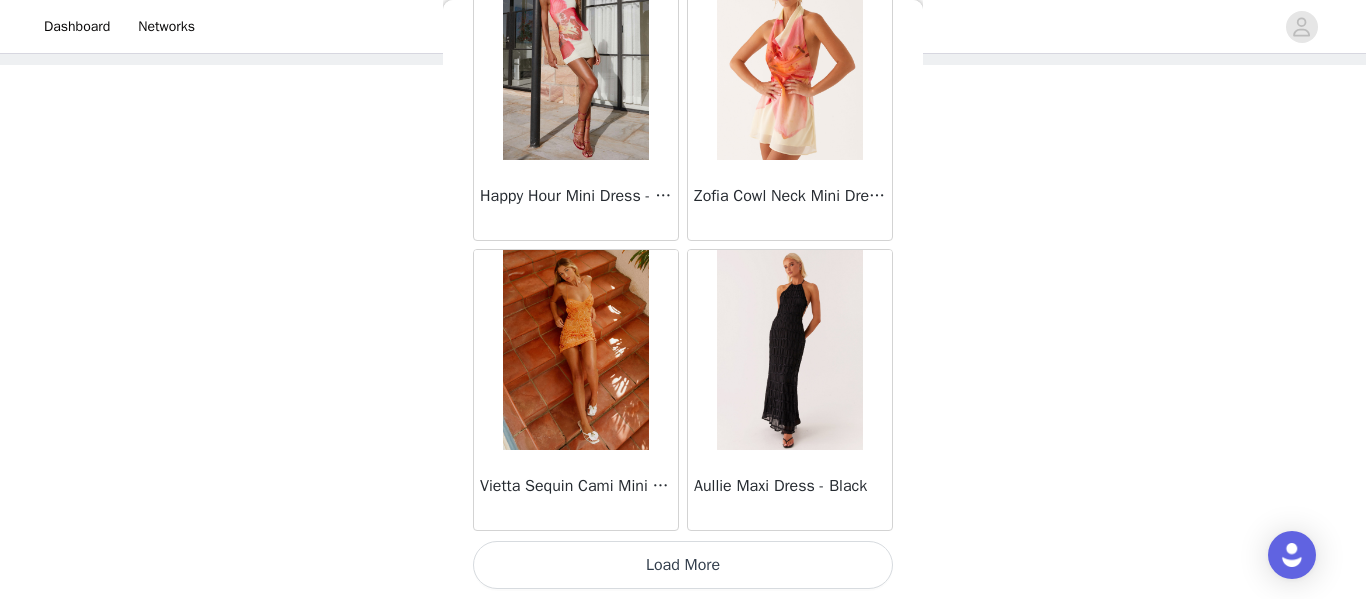 click on "Load More" at bounding box center (683, 565) 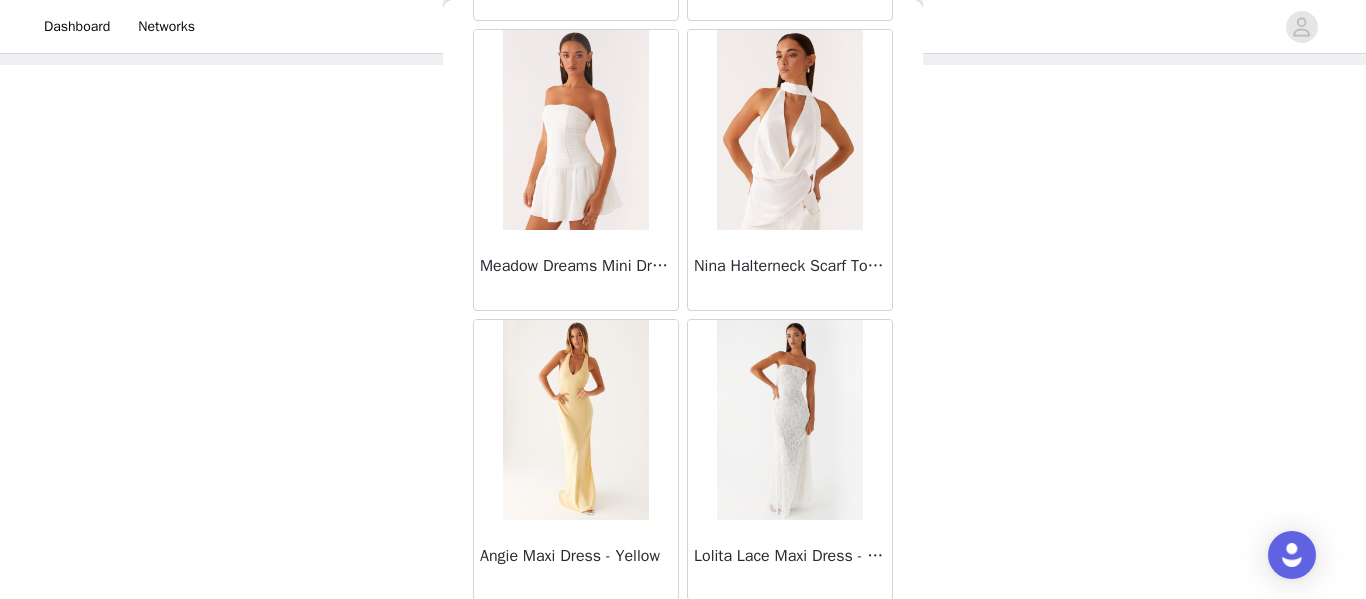 scroll, scrollTop: 25661, scrollLeft: 0, axis: vertical 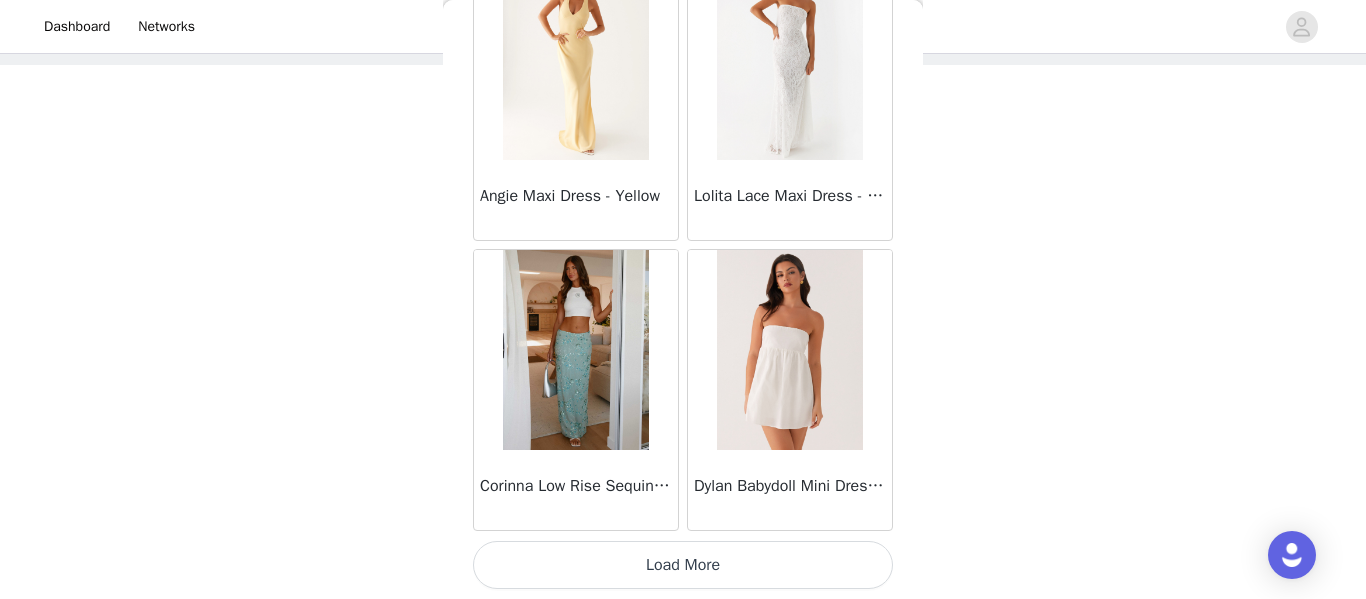 click on "Load More" at bounding box center (683, 565) 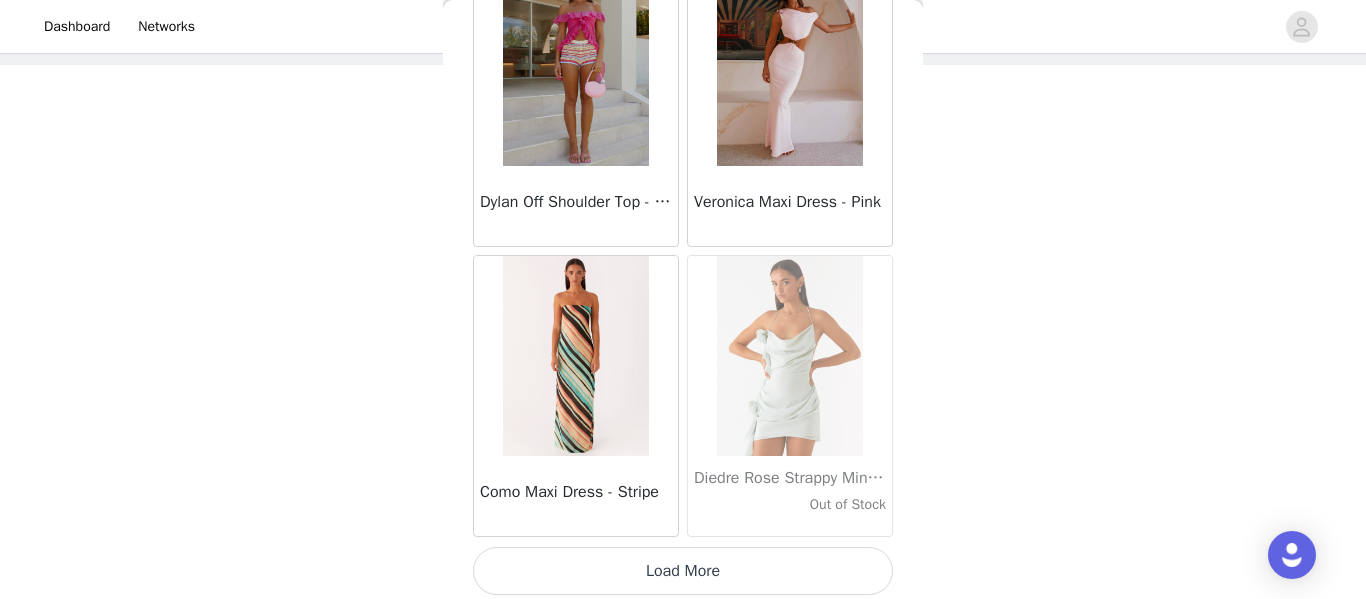 scroll, scrollTop: 28561, scrollLeft: 0, axis: vertical 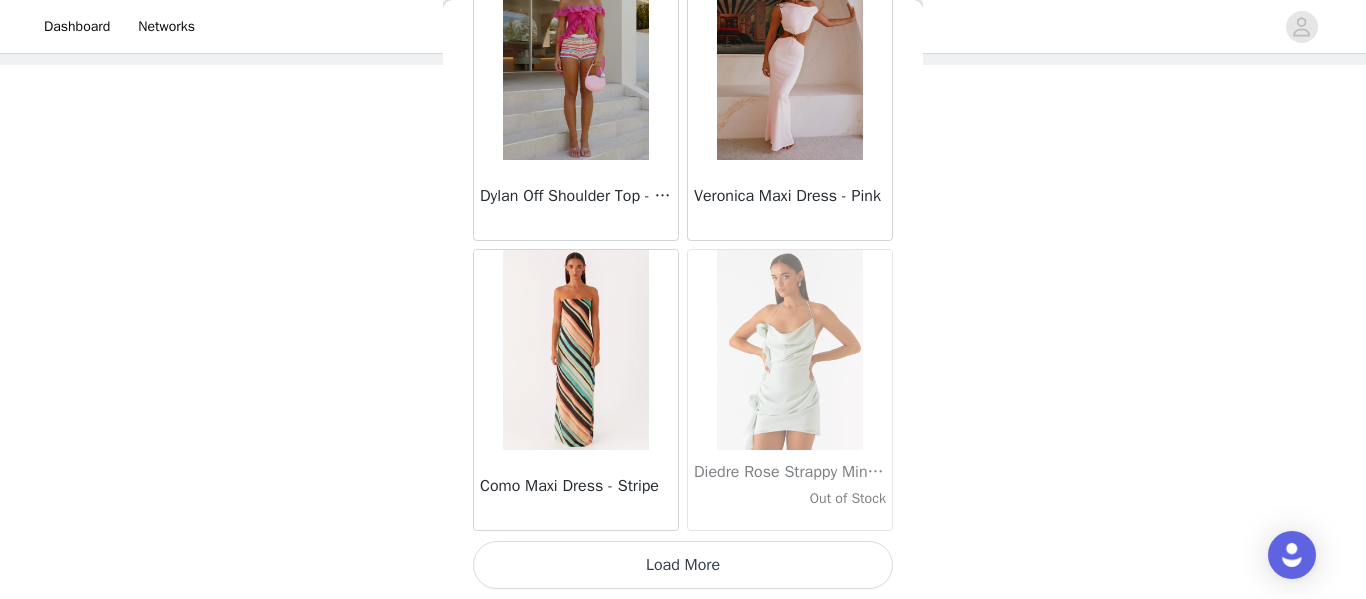 click on "Load More" at bounding box center [683, 565] 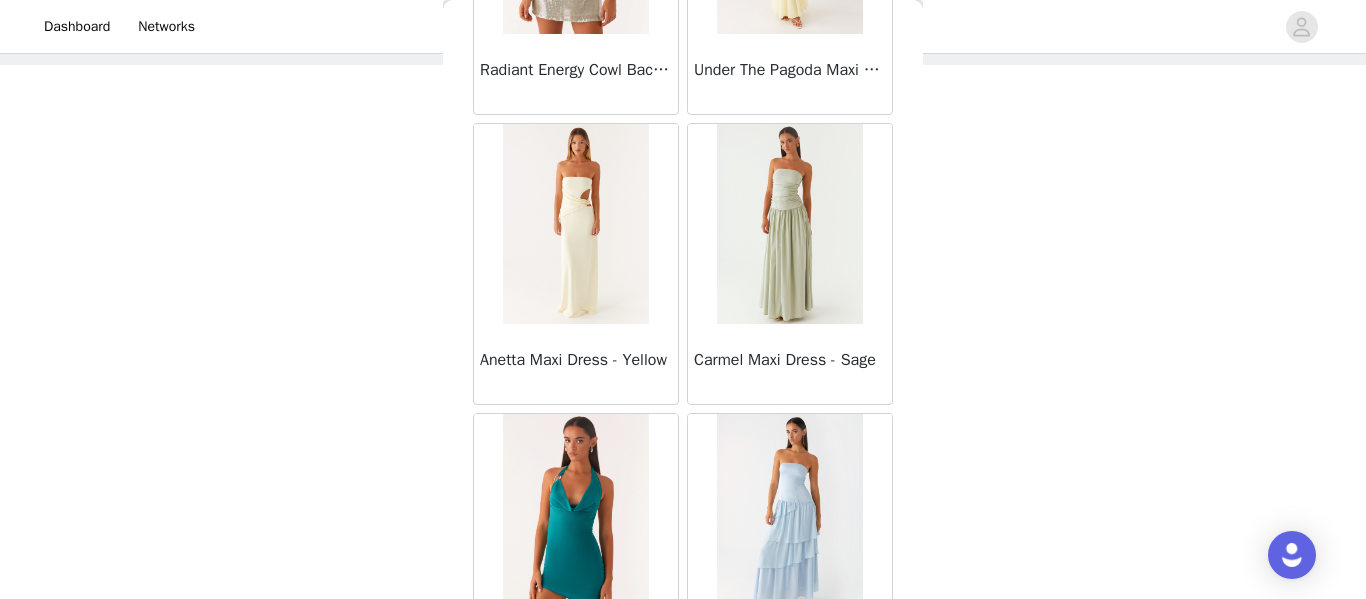 scroll, scrollTop: 30435, scrollLeft: 0, axis: vertical 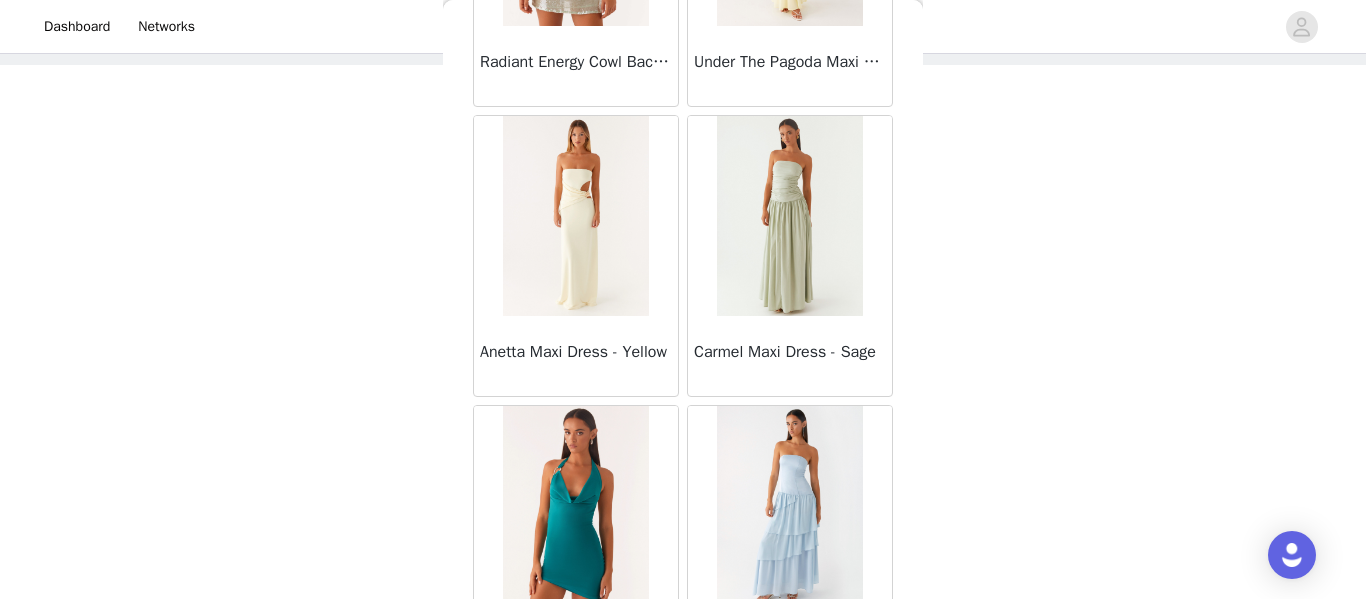 click at bounding box center [575, 216] 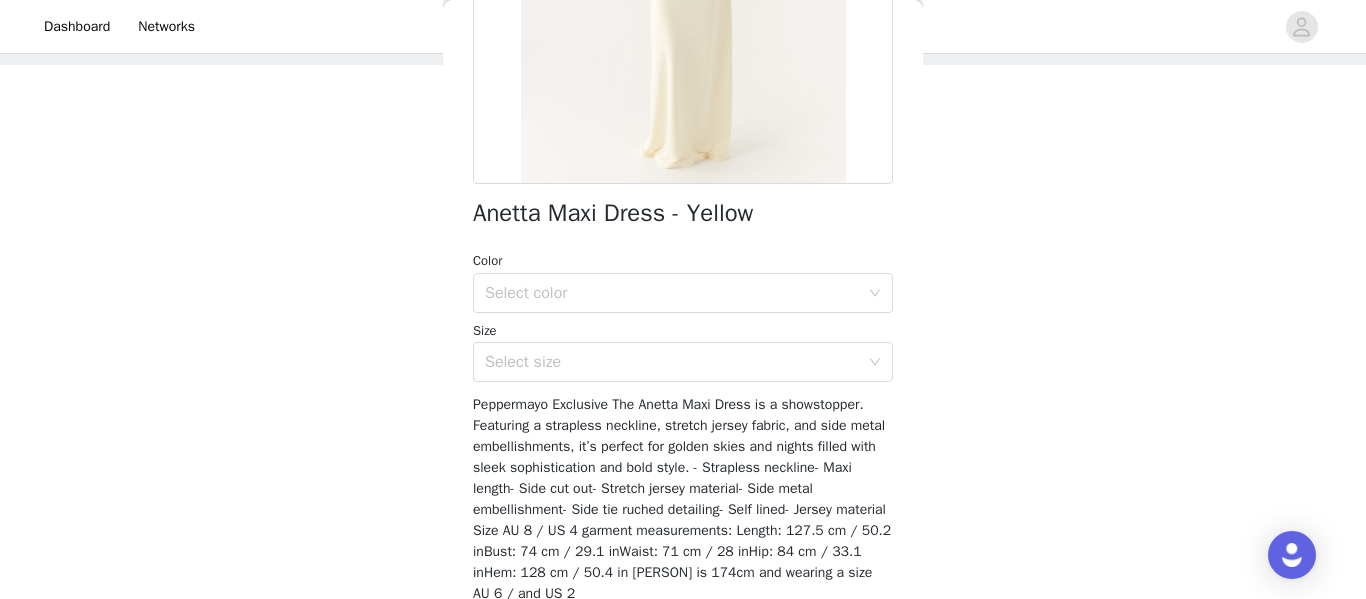 scroll, scrollTop: 0, scrollLeft: 0, axis: both 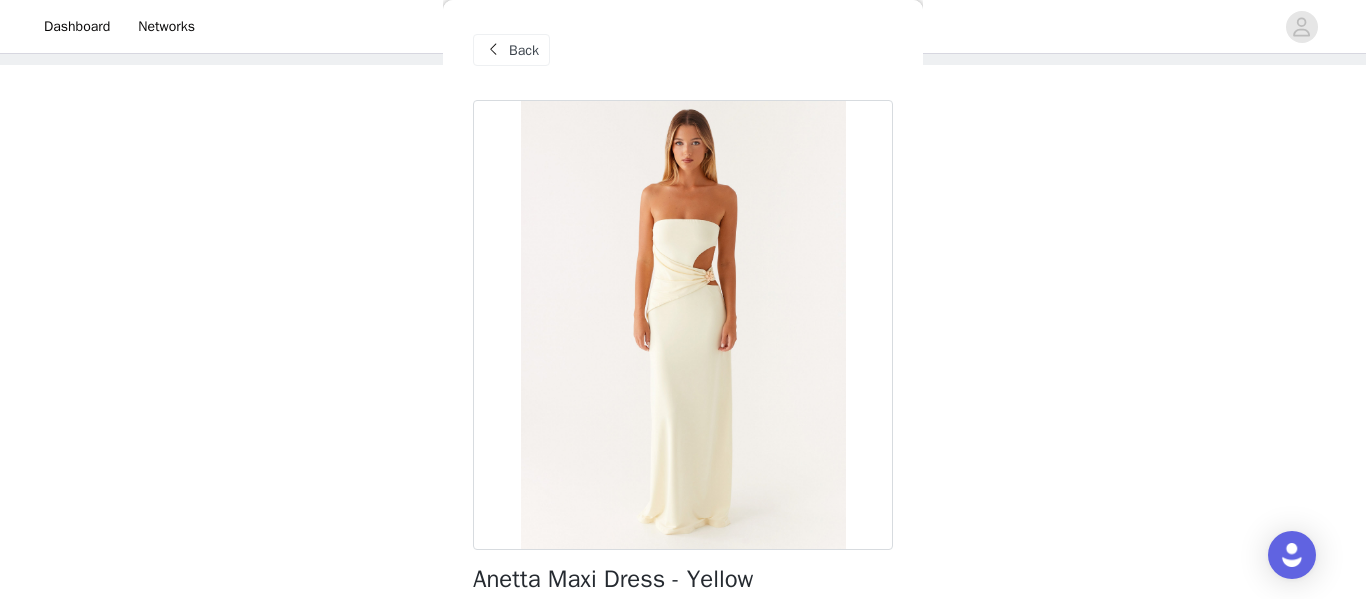 click on "Back" at bounding box center [511, 50] 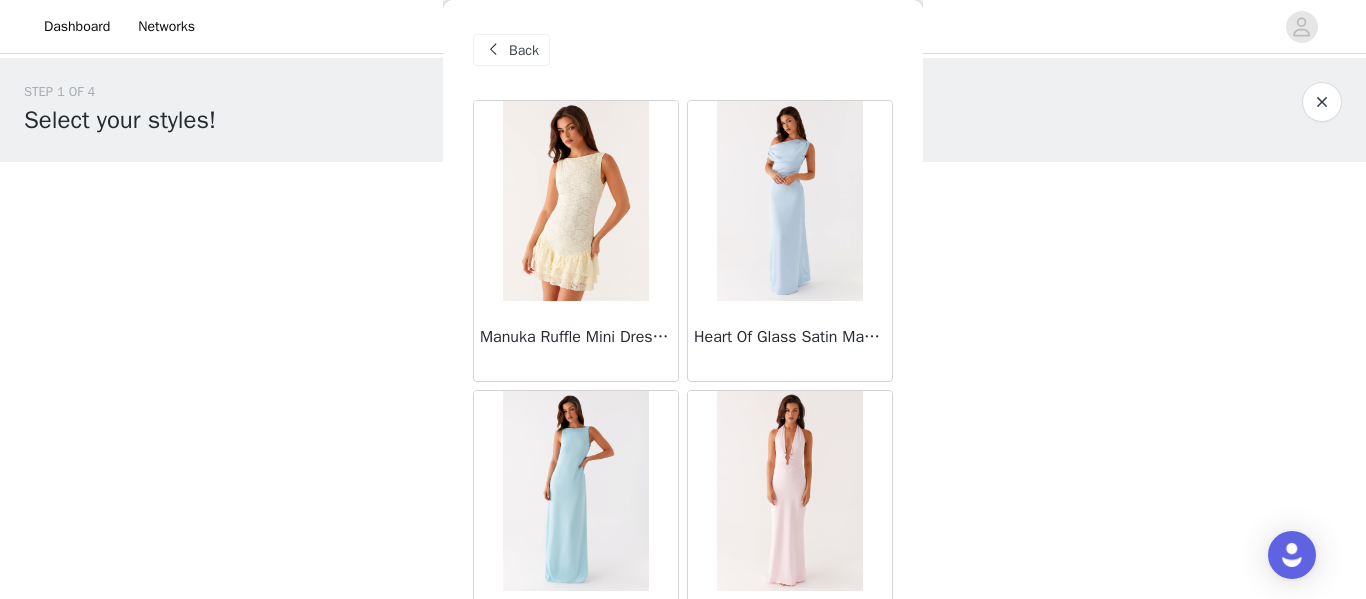 scroll, scrollTop: 97, scrollLeft: 0, axis: vertical 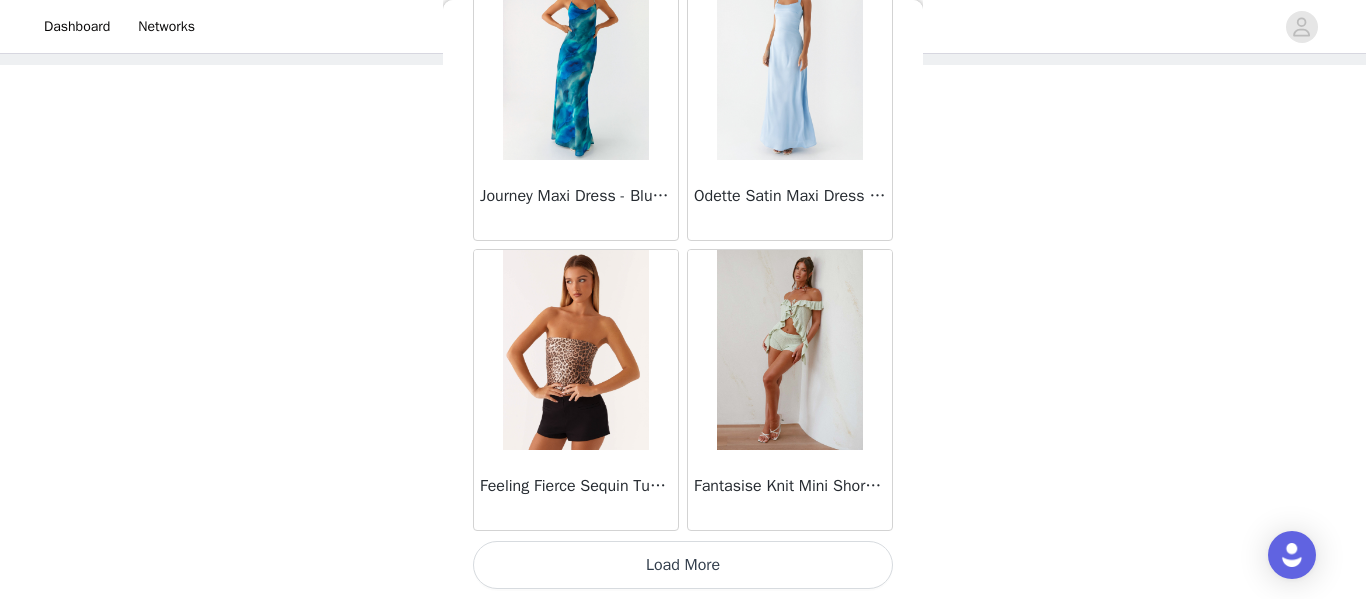 click on "Load More" at bounding box center (683, 565) 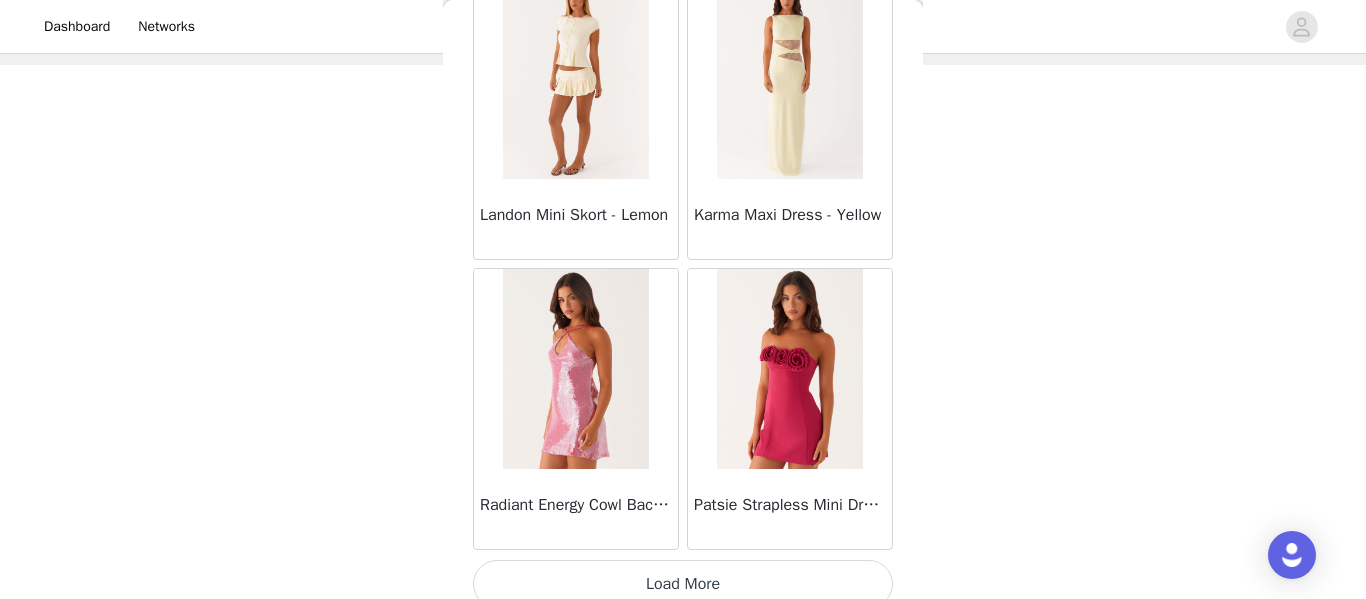 scroll, scrollTop: 34361, scrollLeft: 0, axis: vertical 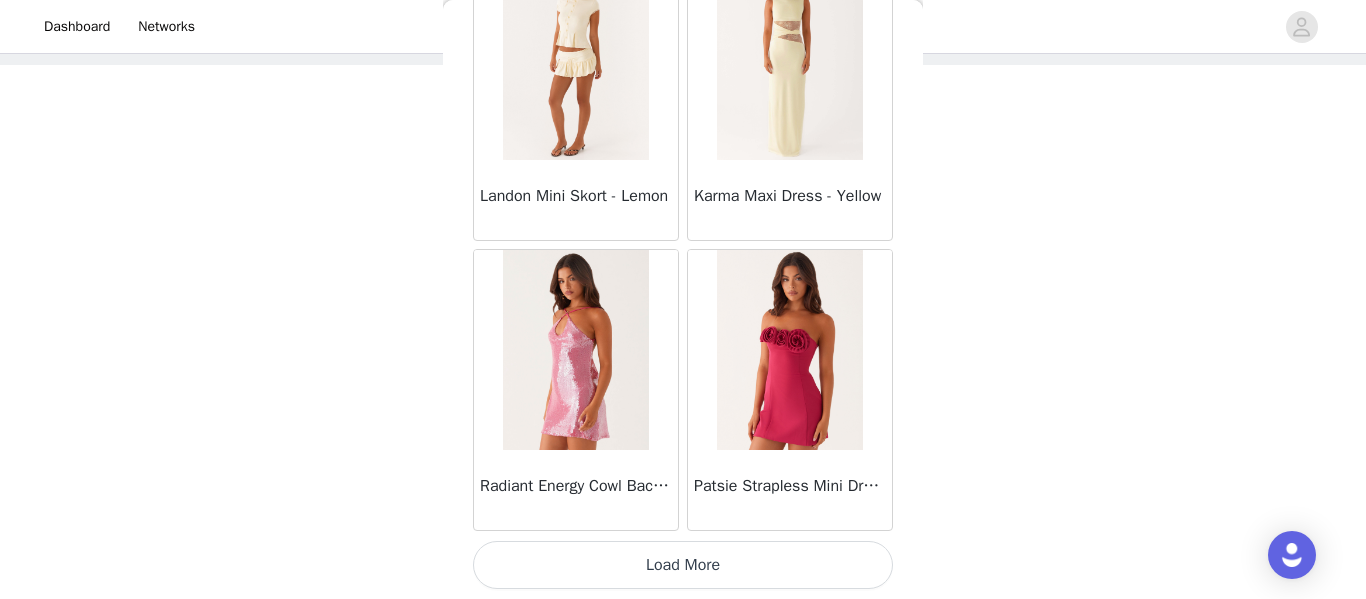 click on "Load More" at bounding box center [683, 565] 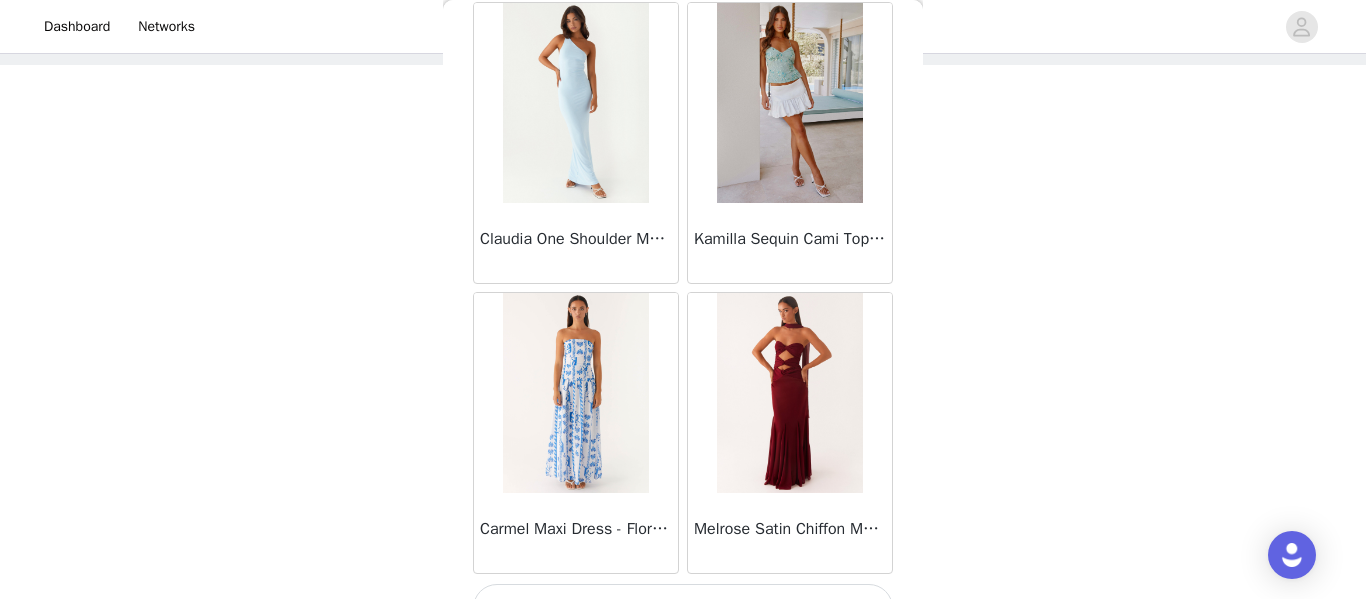 scroll, scrollTop: 37261, scrollLeft: 0, axis: vertical 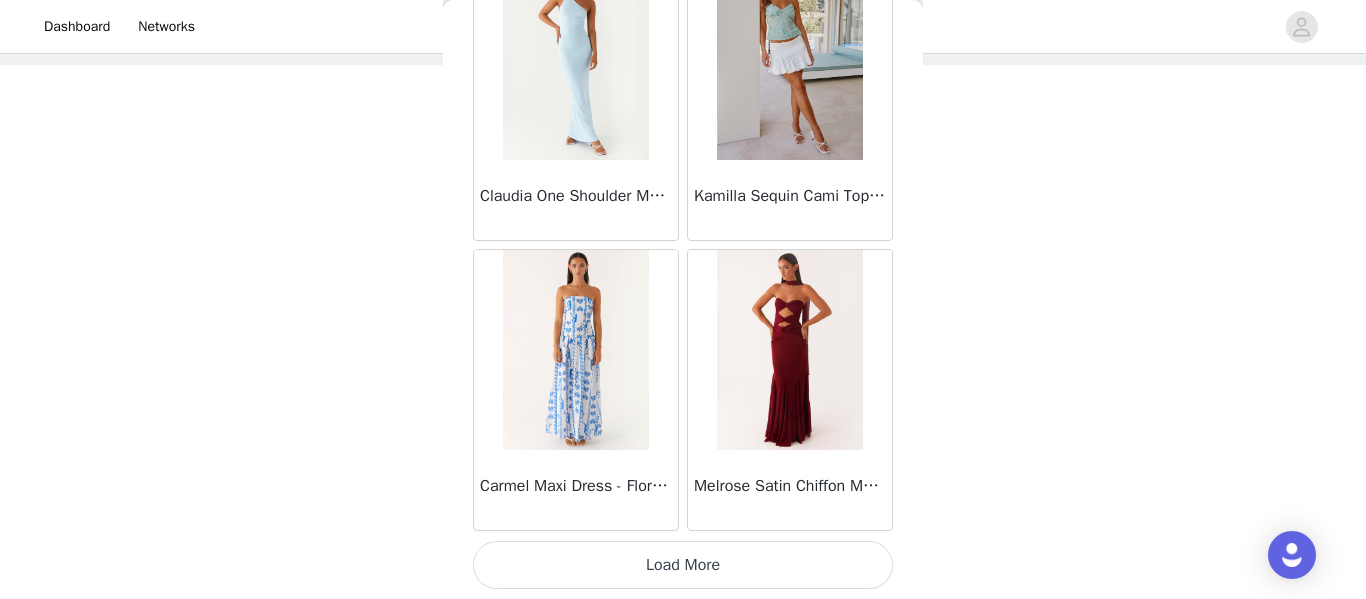 click on "Load More" at bounding box center (683, 565) 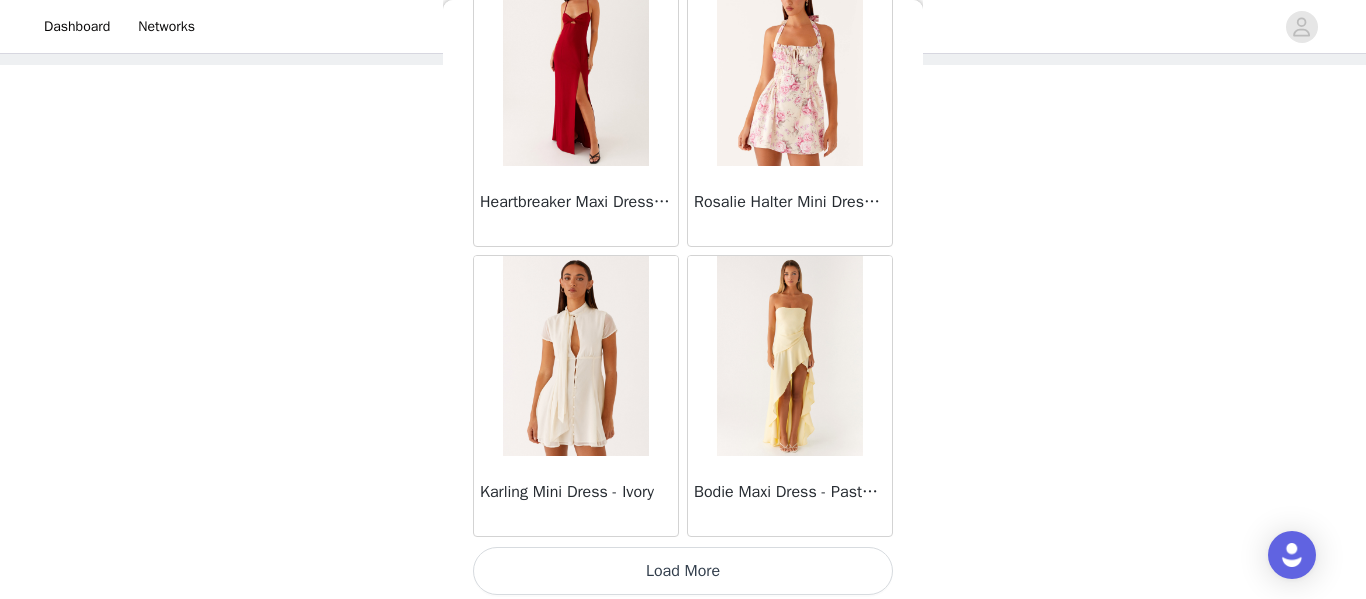 scroll, scrollTop: 40161, scrollLeft: 0, axis: vertical 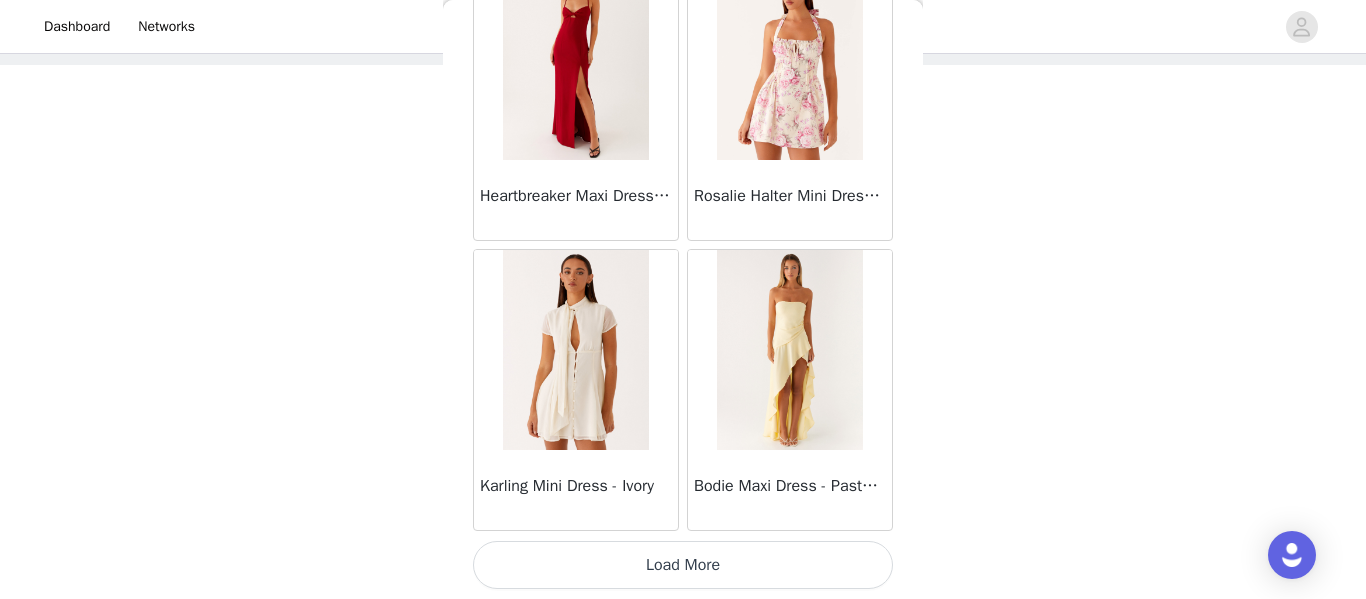 click on "Load More" at bounding box center [683, 565] 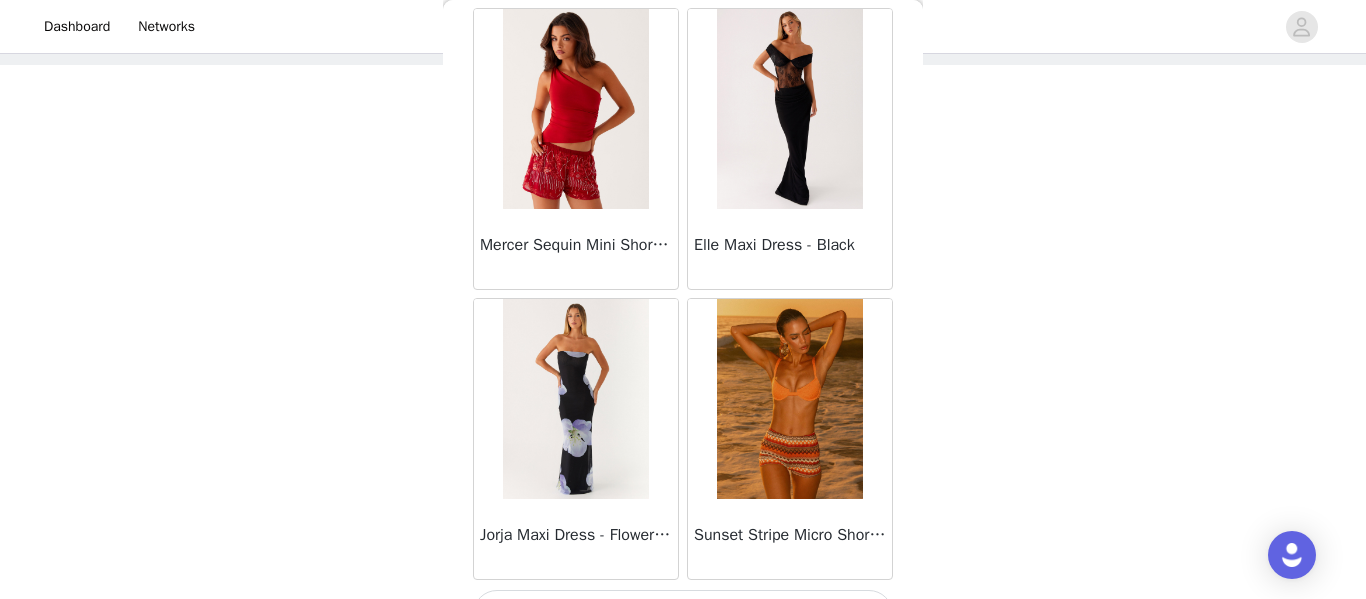 scroll, scrollTop: 43061, scrollLeft: 0, axis: vertical 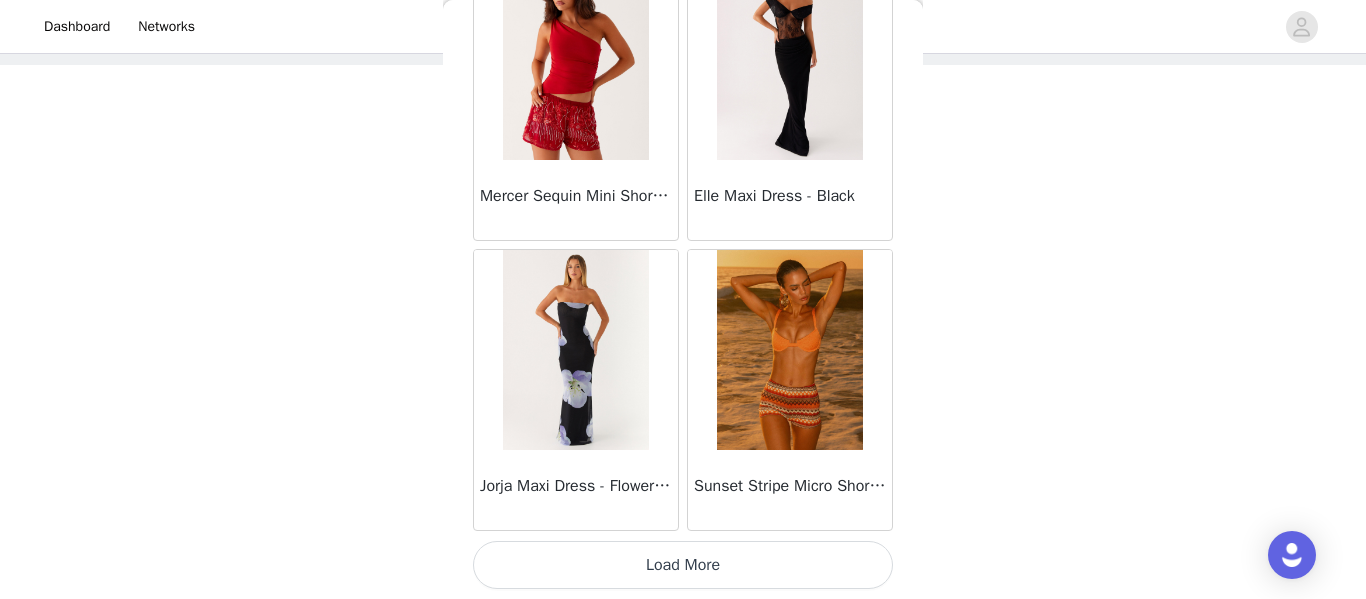 click on "Load More" at bounding box center [683, 565] 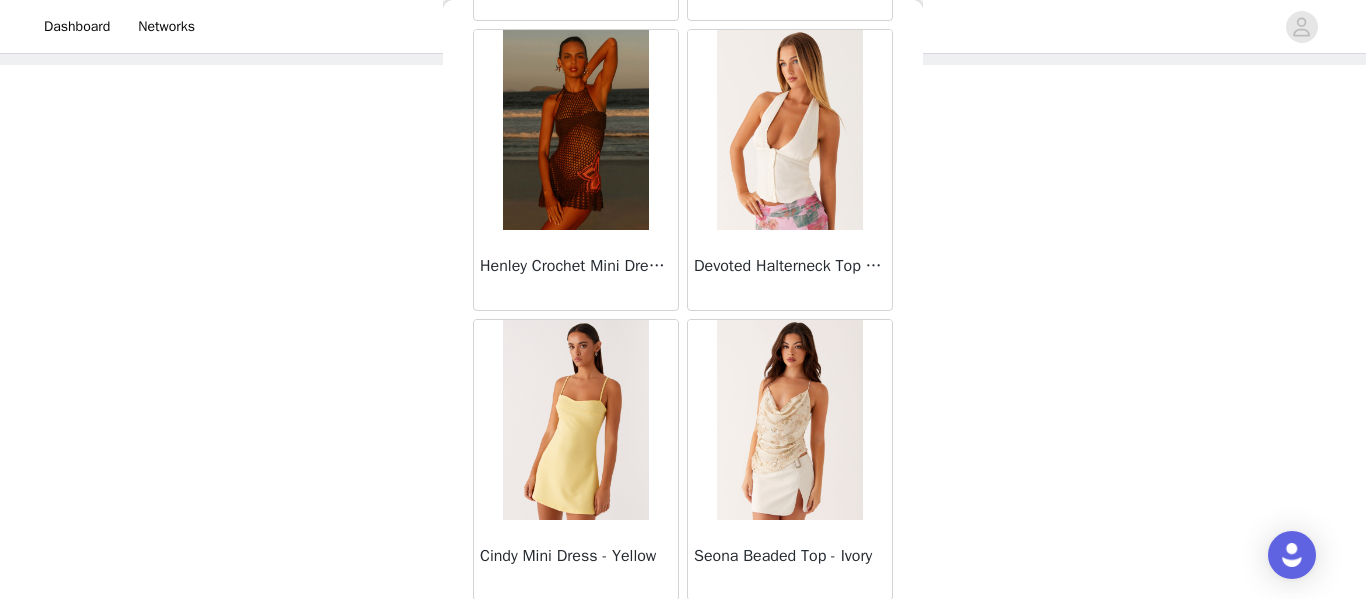 scroll, scrollTop: 45961, scrollLeft: 0, axis: vertical 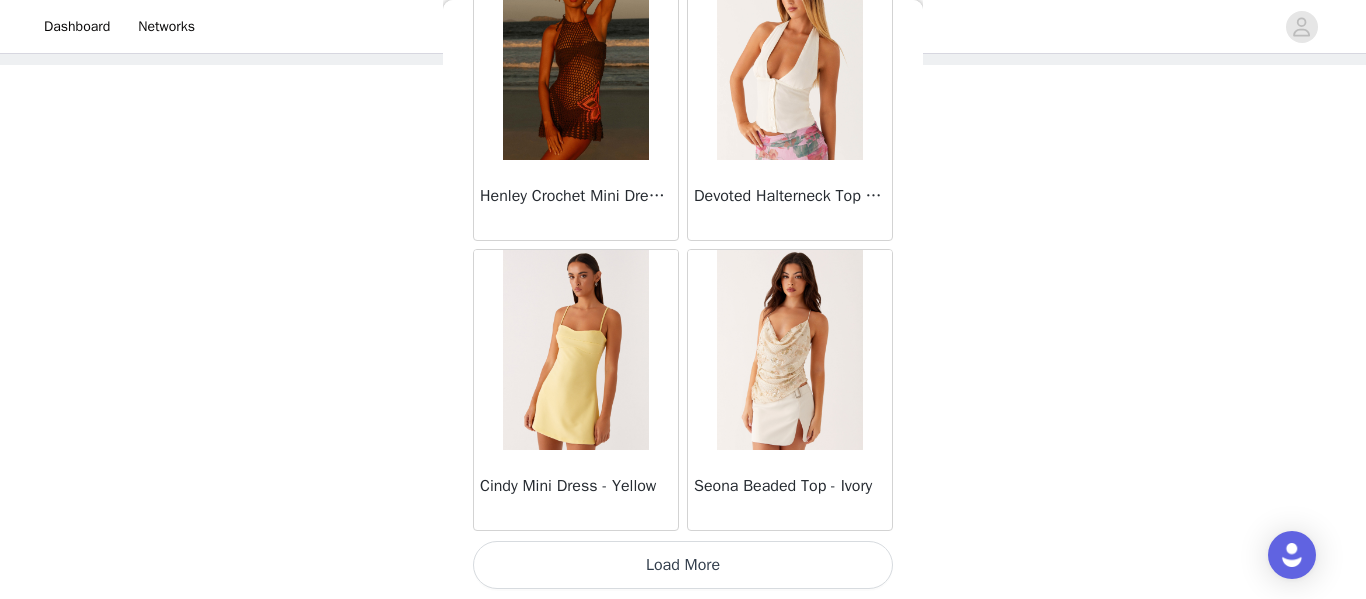 click on "Manuka Ruffle Mini Dress - Yellow       Heart Of Glass Satin Maxi Dress - Blue       Ronnie Maxi Dress - Blue       Nicola Maxi Dress - Pink       Imani Maxi Dress - Pink       Liana Cowl Maxi Dress - Print       Cherry Skies Midi Dress - White       Crystal Clear Lace Midi Skirt - Ivory       Crystal Clear Lace Top - Ivory       Clayton Top - Black Gingham       Wish You Luck Denim Top - Dark Blue       Raphaela Mini Dress - Navy       Maloney Maxi Dress - White       Franco Tie Back Top - Blue       Frida Denim Shorts - Vintage Wash Blue       Consie Long Sleeve Mini Dress - Pale Blue       Mariella Linen Maxi Skirt - Pink       Mariella Linen Top - Pink       Aullie Maxi Dress - Pink       Scorpio Crochet Mini Skirt - Ivory       Carnation Long Sleeve Knit Maxi Dress - Blue       Tara Maxi Dress - Pink Print       Kandi Mini Skirt - Mint       Bohemian Bliss Mesh Mini Dress - Green Floral       Carpe Diem Crochet Mini Dress - Ivory       Calissa Haltherneck Mini Dress - Pink" at bounding box center (683, -22633) 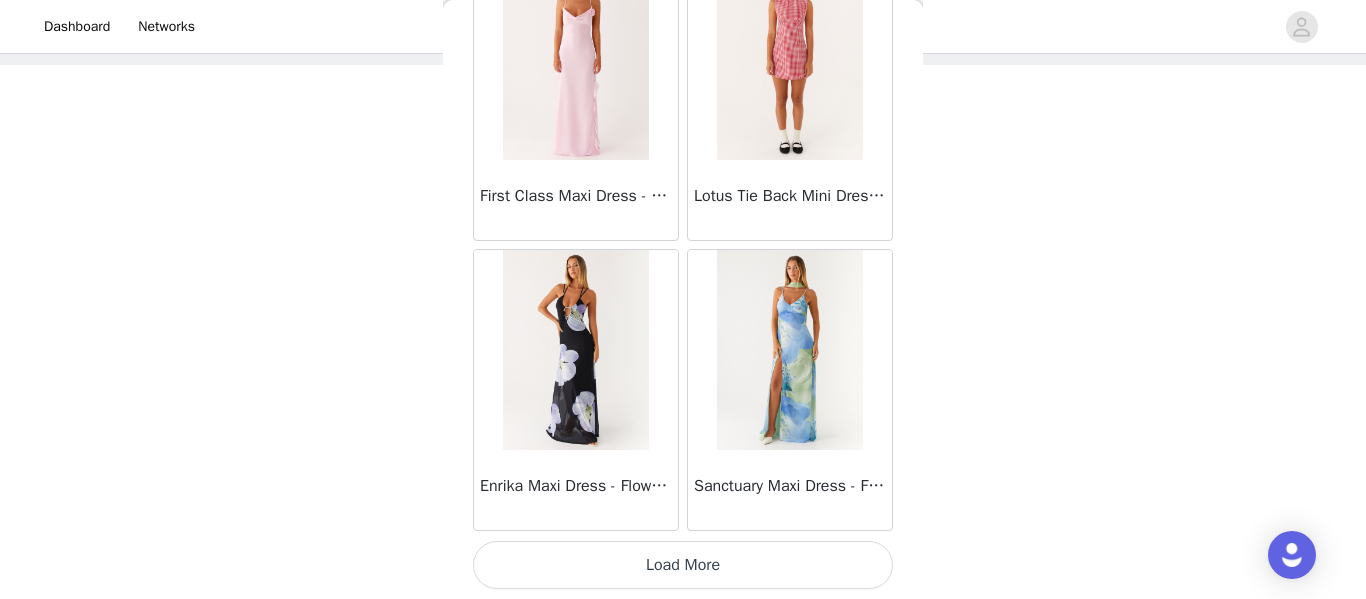 scroll, scrollTop: 48861, scrollLeft: 0, axis: vertical 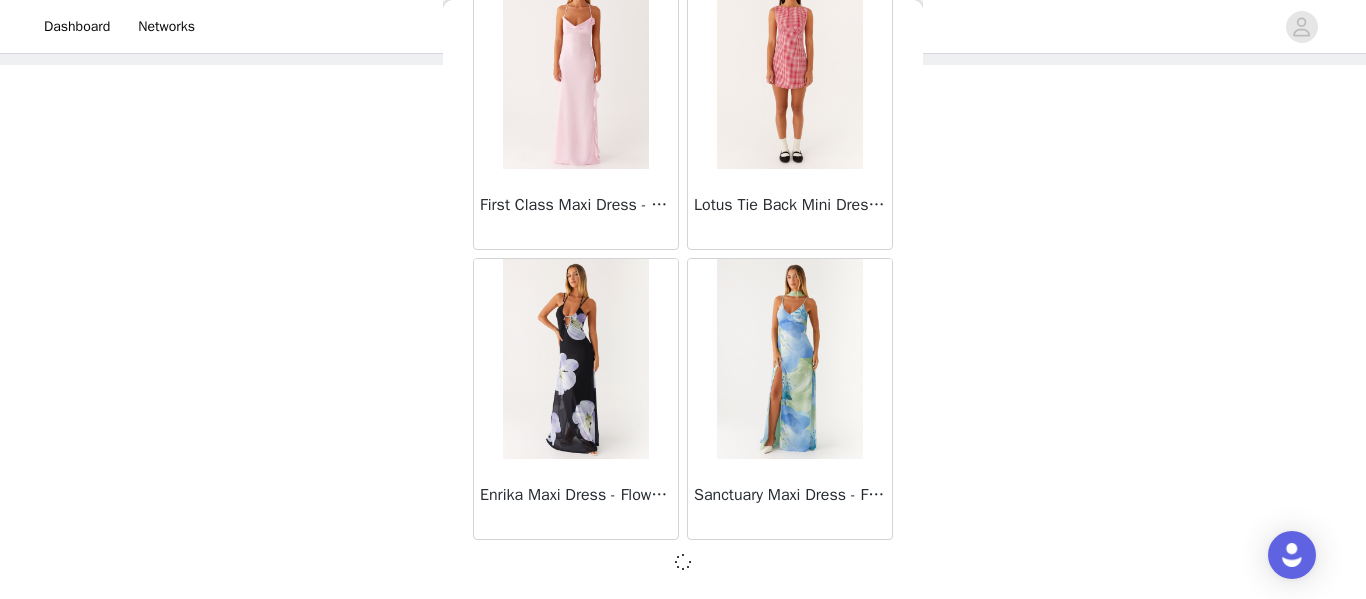 click at bounding box center (683, 562) 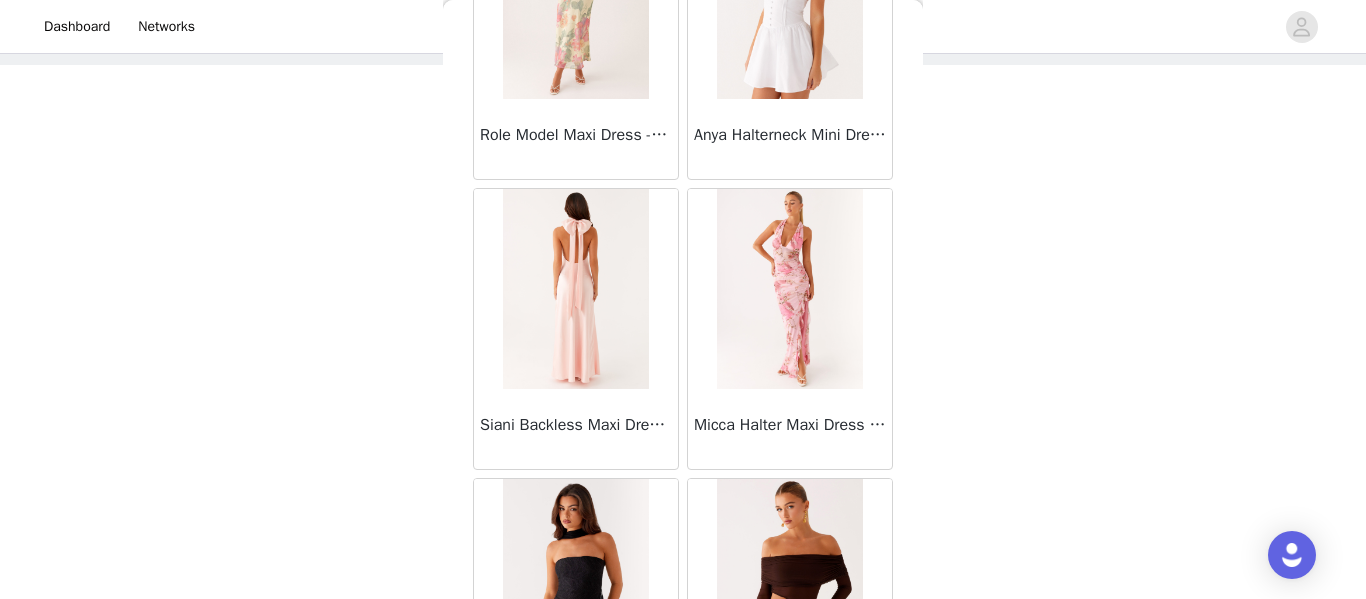 scroll, scrollTop: 51537, scrollLeft: 0, axis: vertical 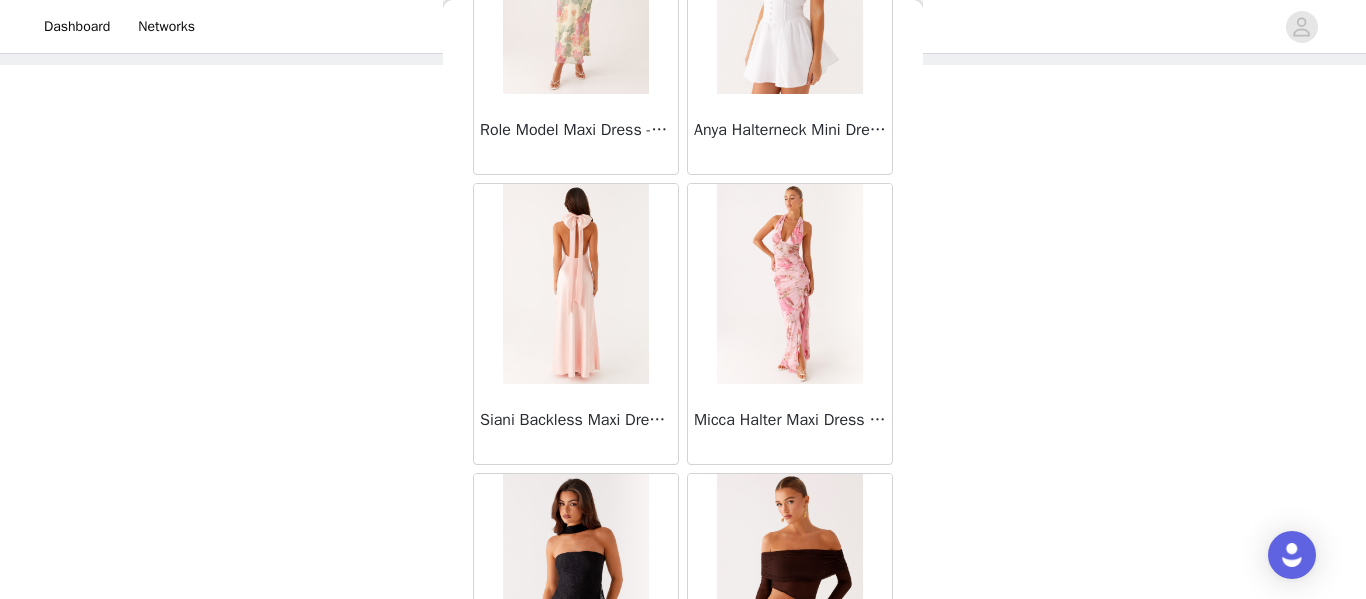 click at bounding box center [790, 284] 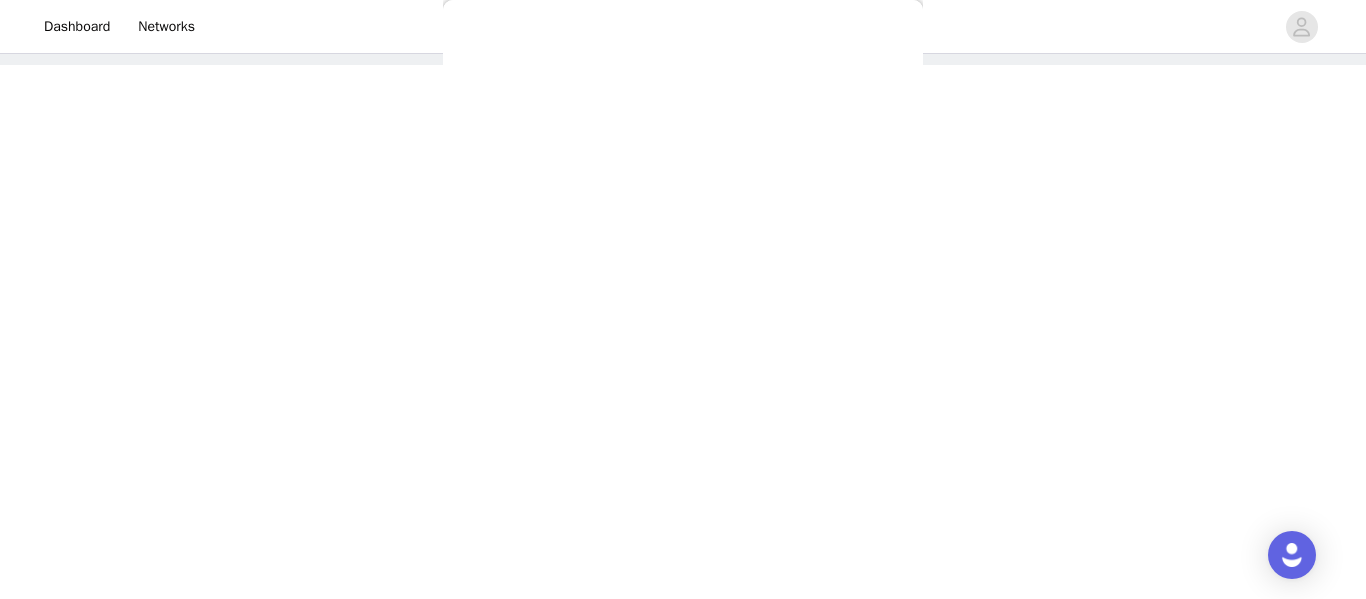 click on "Back       Manuka Ruffle Mini Dress - Yellow       Heart Of Glass Satin Maxi Dress - Blue       Ronnie Maxi Dress - Blue       Nicola Maxi Dress - Pink       Imani Maxi Dress - Pink       Liana Cowl Maxi Dress - Print       Cherry Skies Midi Dress - White       Crystal Clear Lace Midi Skirt - Ivory       Crystal Clear Lace Top - Ivory       Clayton Top - Black Gingham       Wish You Luck Denim Top - Dark Blue       Raphaela Mini Dress - Navy       Maloney Maxi Dress - White       Franco Tie Back Top - Blue       Frida Denim Shorts - Vintage Wash Blue       Consie Long Sleeve Mini Dress - Pale Blue       Mariella Linen Maxi Skirt - Pink       Mariella Linen Top - Pink       Aullie Maxi Dress - Pink       Scorpio Crochet Mini Skirt - Ivory       Carnation Long Sleeve Knit Maxi Dress - Blue       Tara Maxi Dress - Pink Print       Kandi Mini Skirt - Mint       Bohemian Bliss Mesh Mini Dress - Green Floral       Carpe Diem Crochet Mini Dress - Ivory       Calissa Haltherneck Mini Dress - Pink" at bounding box center [683, 299] 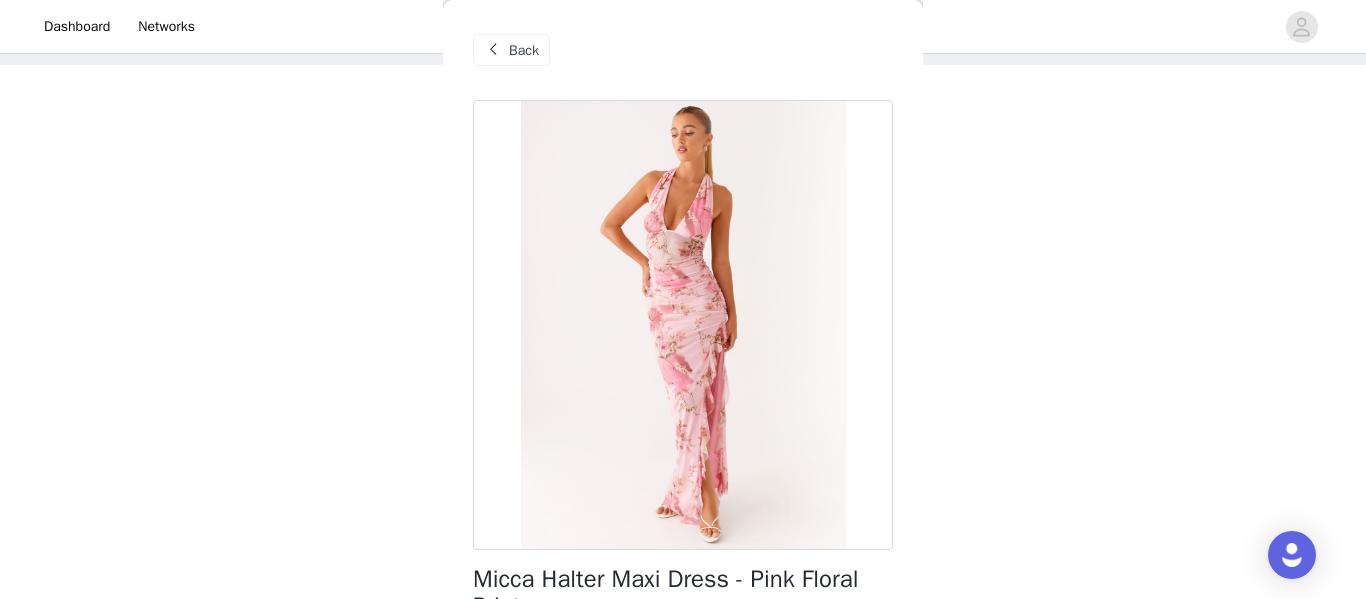 click on "Back" at bounding box center (524, 50) 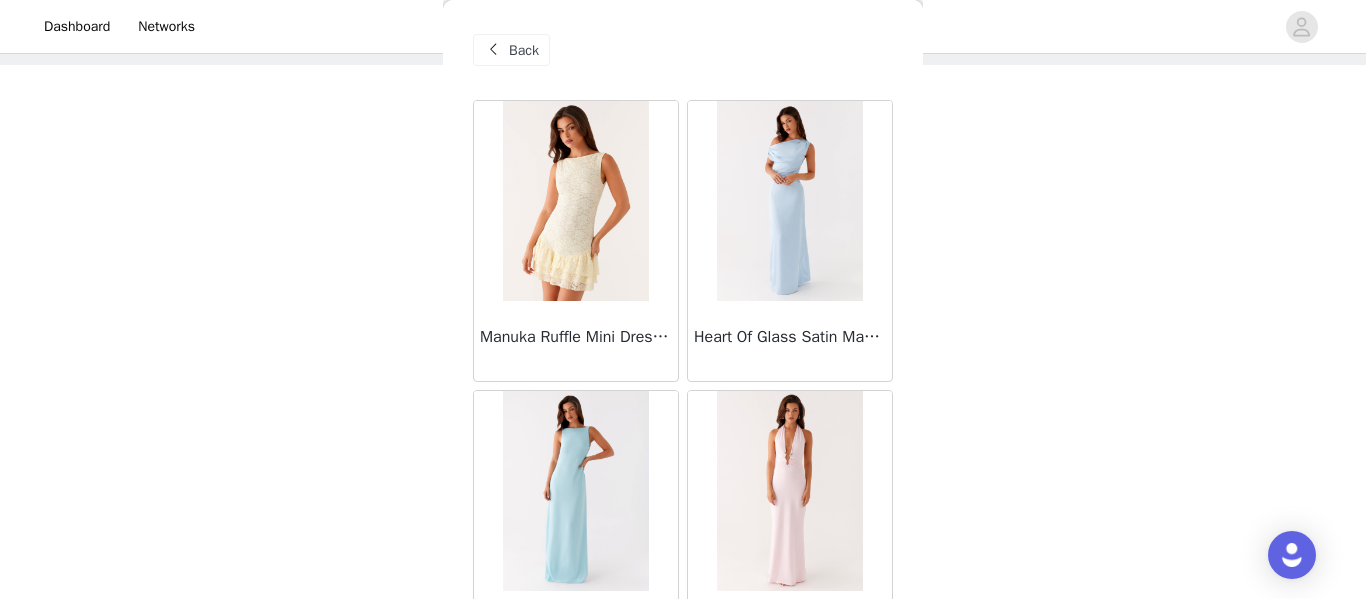 scroll, scrollTop: 0, scrollLeft: 0, axis: both 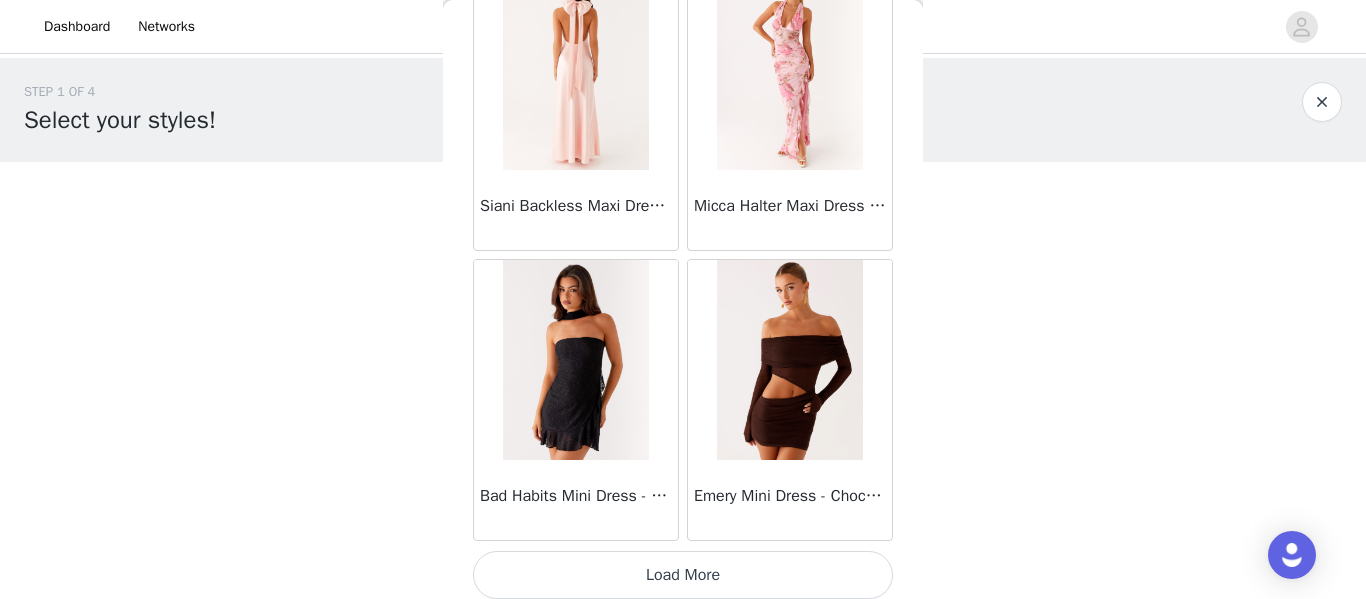 click on "Load More" at bounding box center (683, 575) 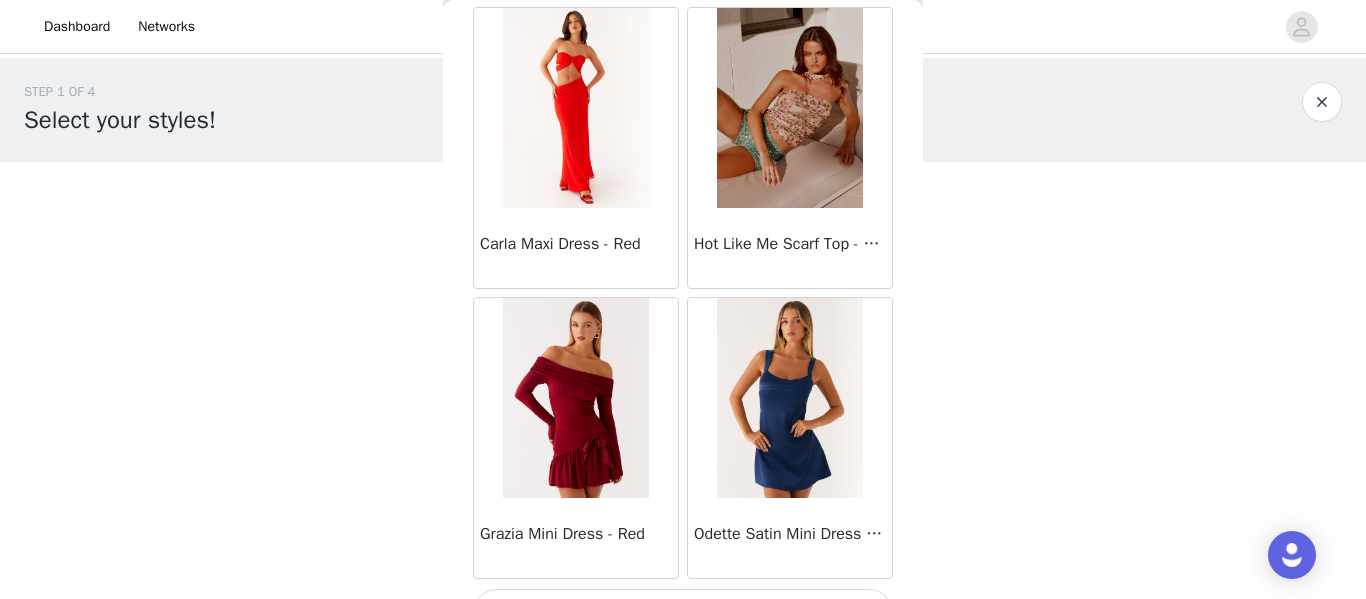 scroll, scrollTop: 54661, scrollLeft: 0, axis: vertical 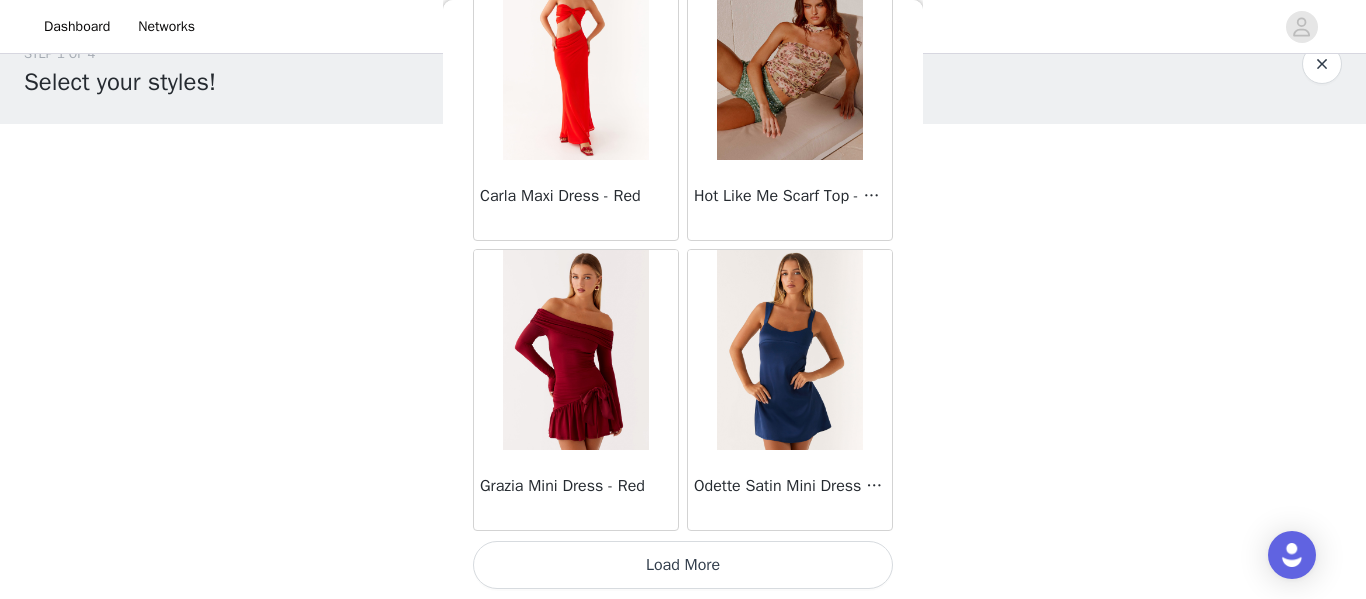 click on "Load More" at bounding box center (683, 565) 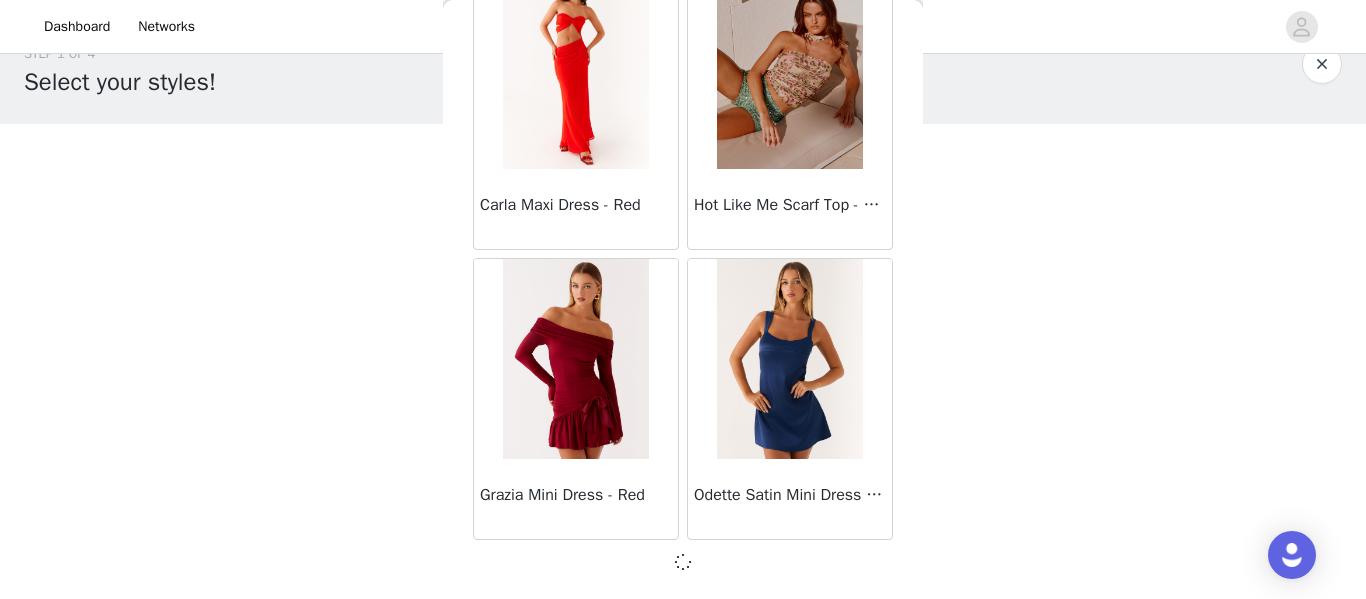 scroll, scrollTop: 54652, scrollLeft: 0, axis: vertical 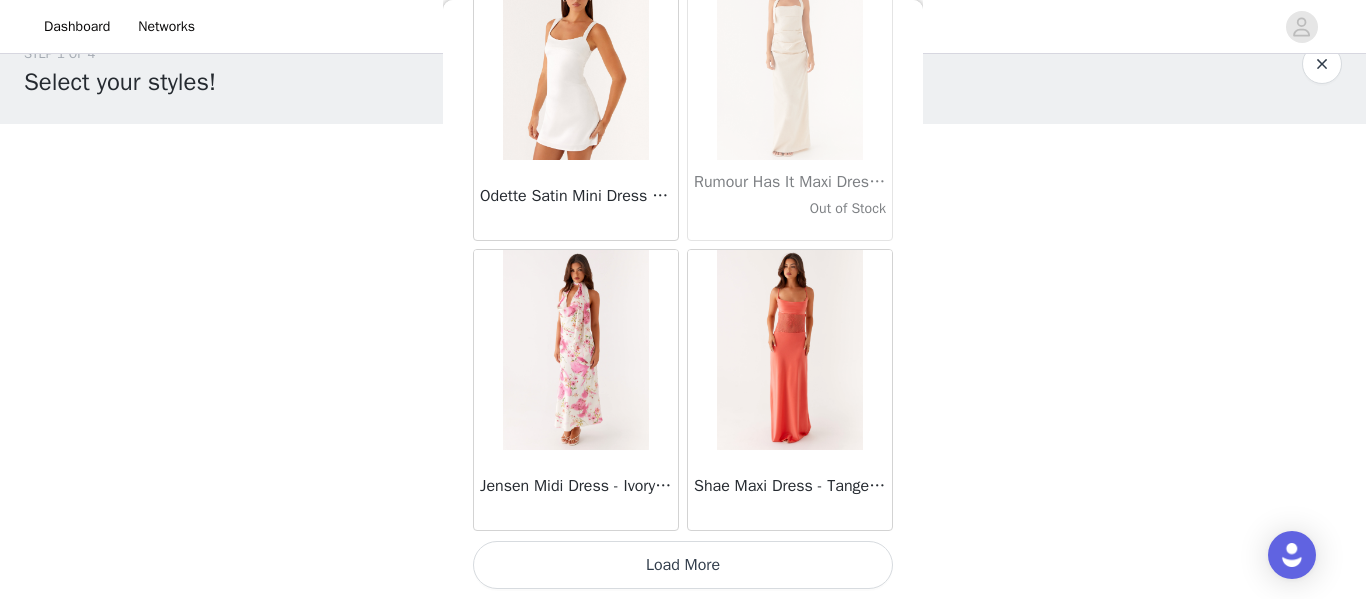 click on "Load More" at bounding box center (683, 565) 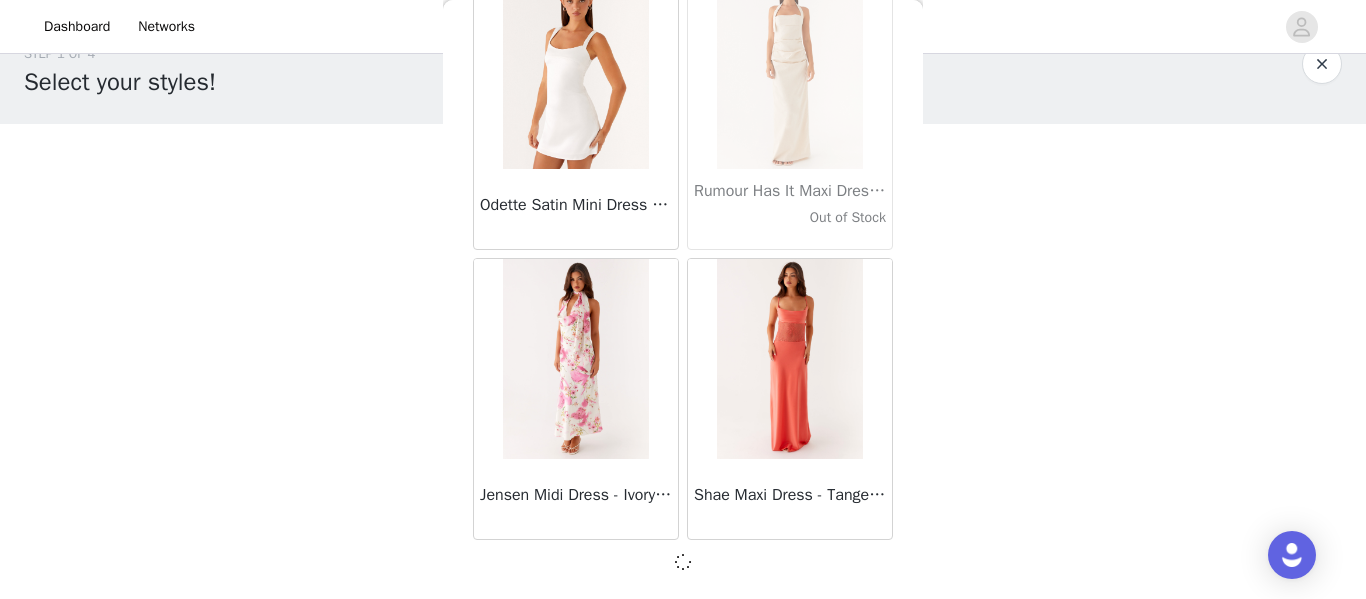 scroll, scrollTop: 57552, scrollLeft: 0, axis: vertical 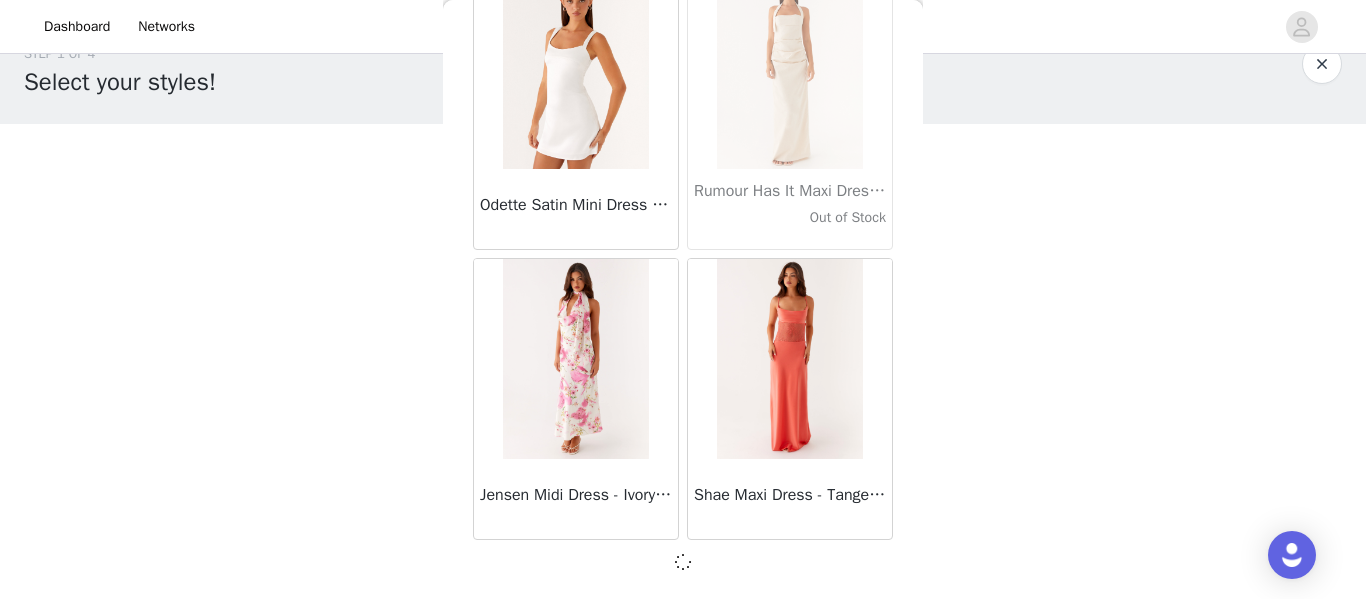 click at bounding box center [683, 562] 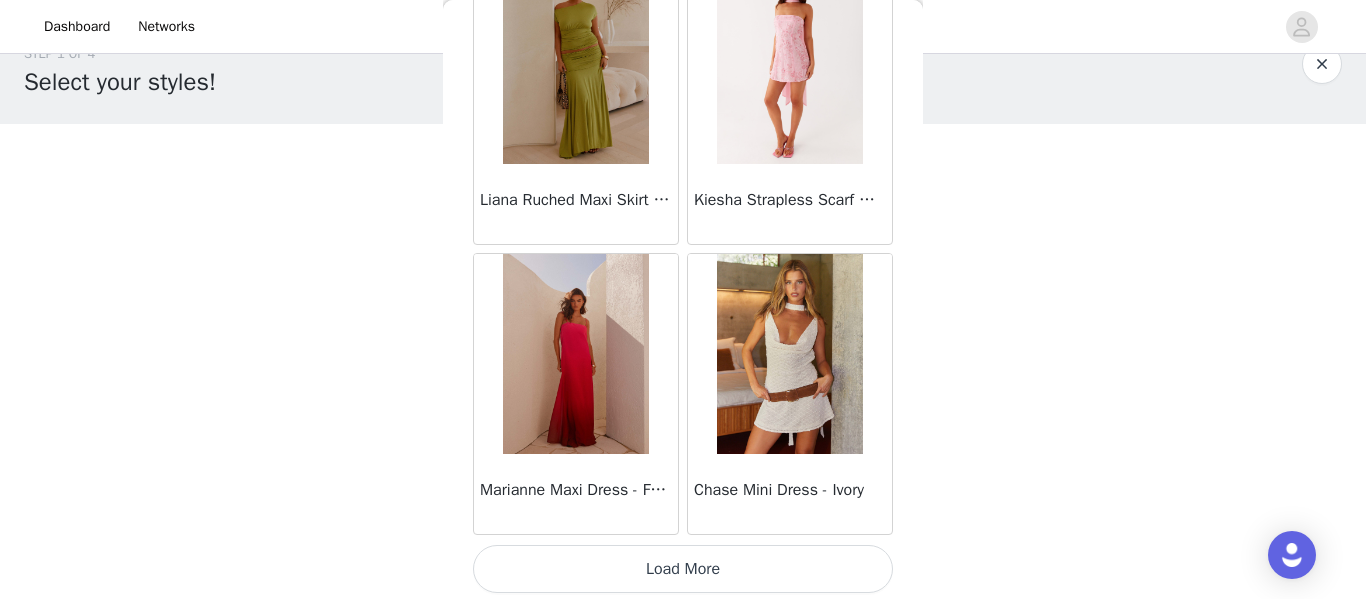scroll, scrollTop: 60461, scrollLeft: 0, axis: vertical 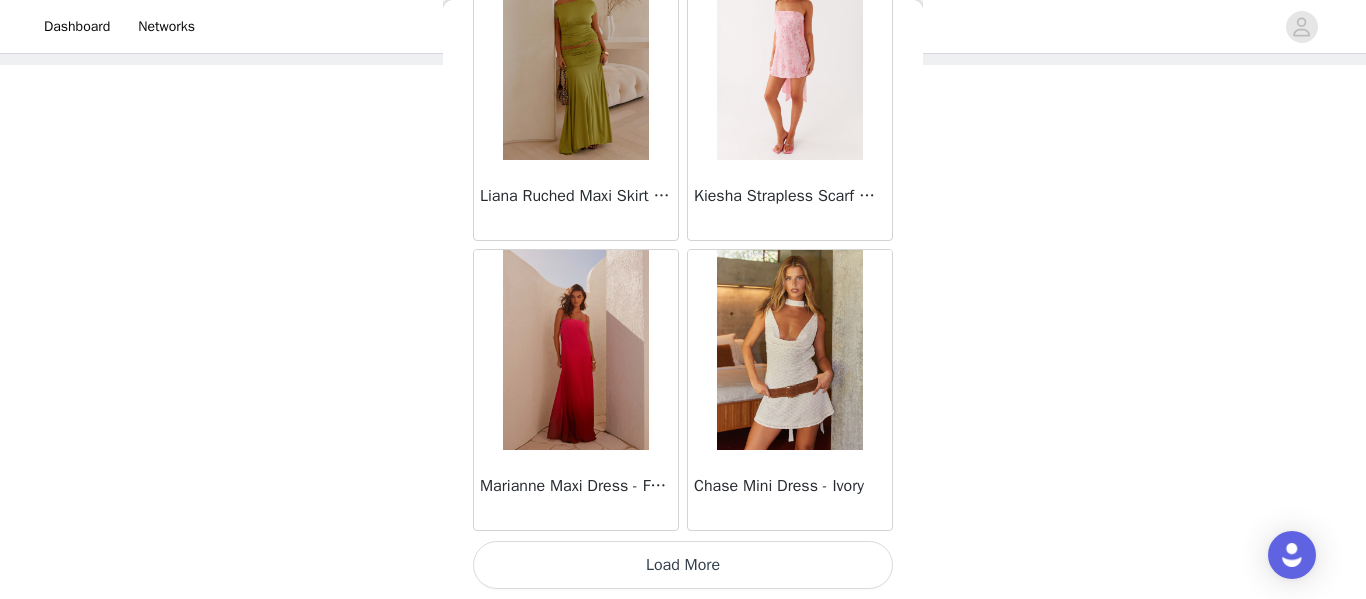 click on "Load More" at bounding box center [683, 565] 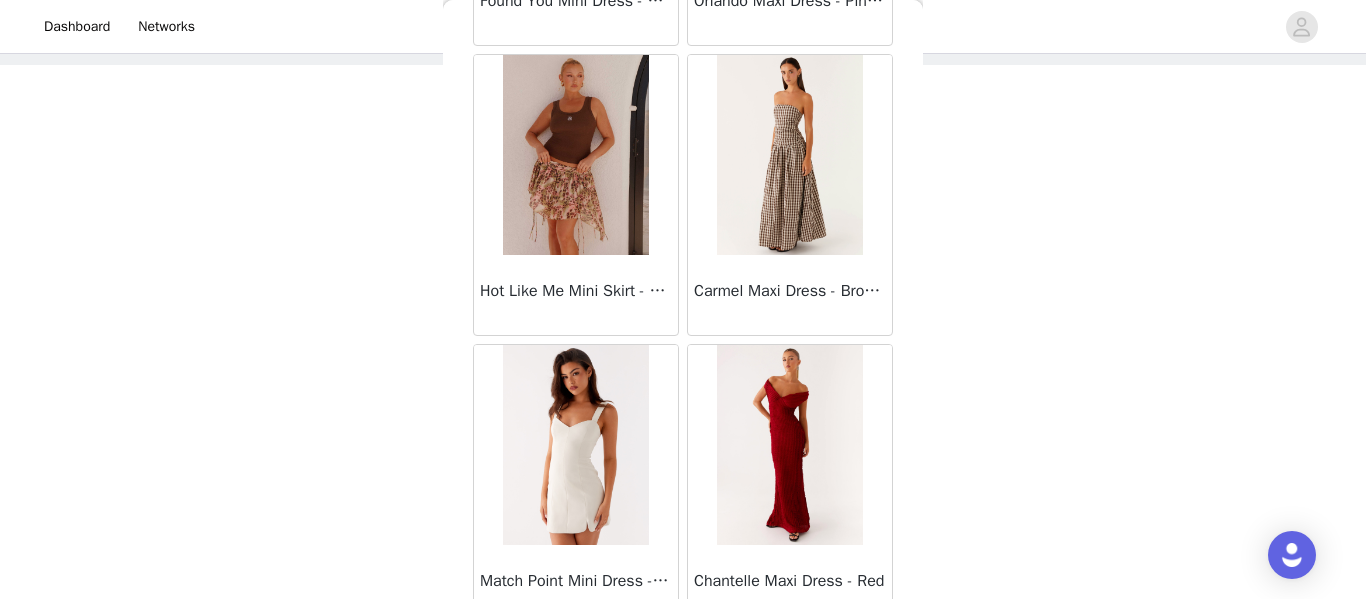 scroll, scrollTop: 62704, scrollLeft: 0, axis: vertical 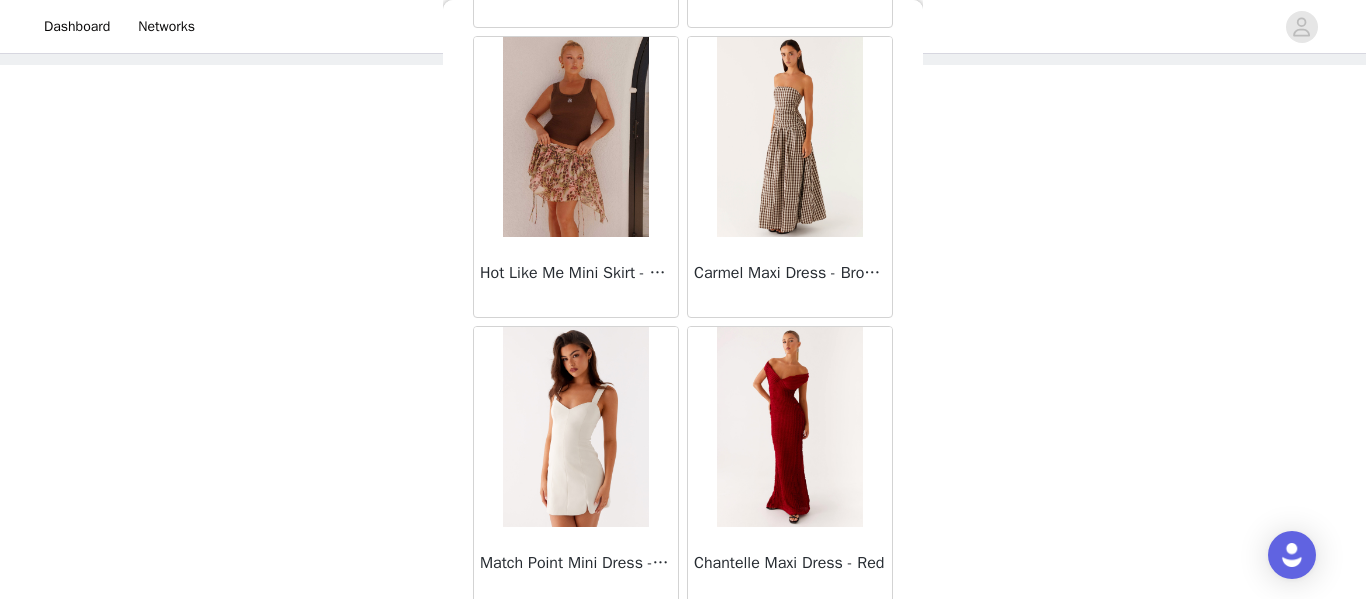 click at bounding box center [789, 137] 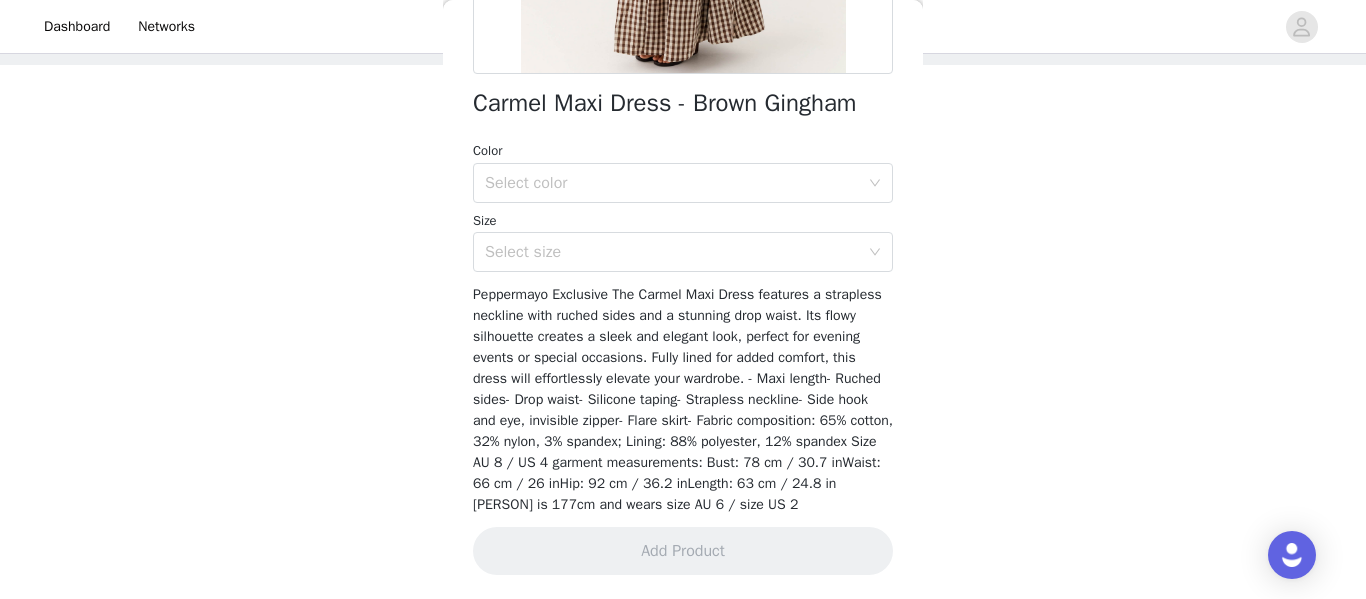 scroll, scrollTop: 0, scrollLeft: 0, axis: both 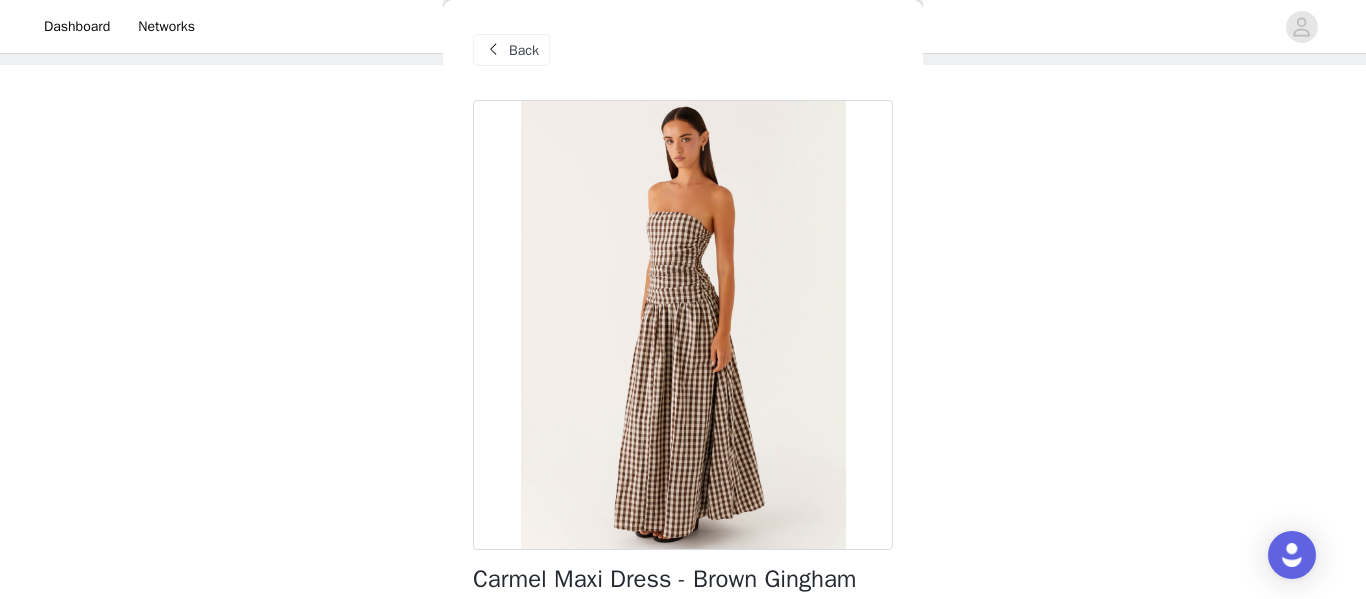 click on "Back     Carmel Maxi Dress - Brown Gingham               Color   Select color Size   Select size   Peppermayo Exclusive The Carmel Maxi Dress features a strapless neckline with ruched sides and a stunning drop waist. Its flowy silhouette creates a sleek and elegant look, perfect for evening events or special occasions. Fully lined for added comfort, this dress will effortlessly elevate your wardrobe. - Maxi length- Ruched sides- Drop waist- Silicone taping- Strapless neckline- Side hook and eye, invisible zipper- Flare skirt- Fabric composition: 65% cotton, 32% nylon, 3% spandex; Lining: 88% polyester, 12% spandex Size AU 8 / US 4 garment measurements: Bust: 78 cm / 30.7 inWaist: 66 cm / 26 inHip: 92 cm / 36.2 inLength: 63 cm / 24.8 in [PERSON] is 177cm and wears size AU 6 / size US 2   Add Product" at bounding box center [683, 299] 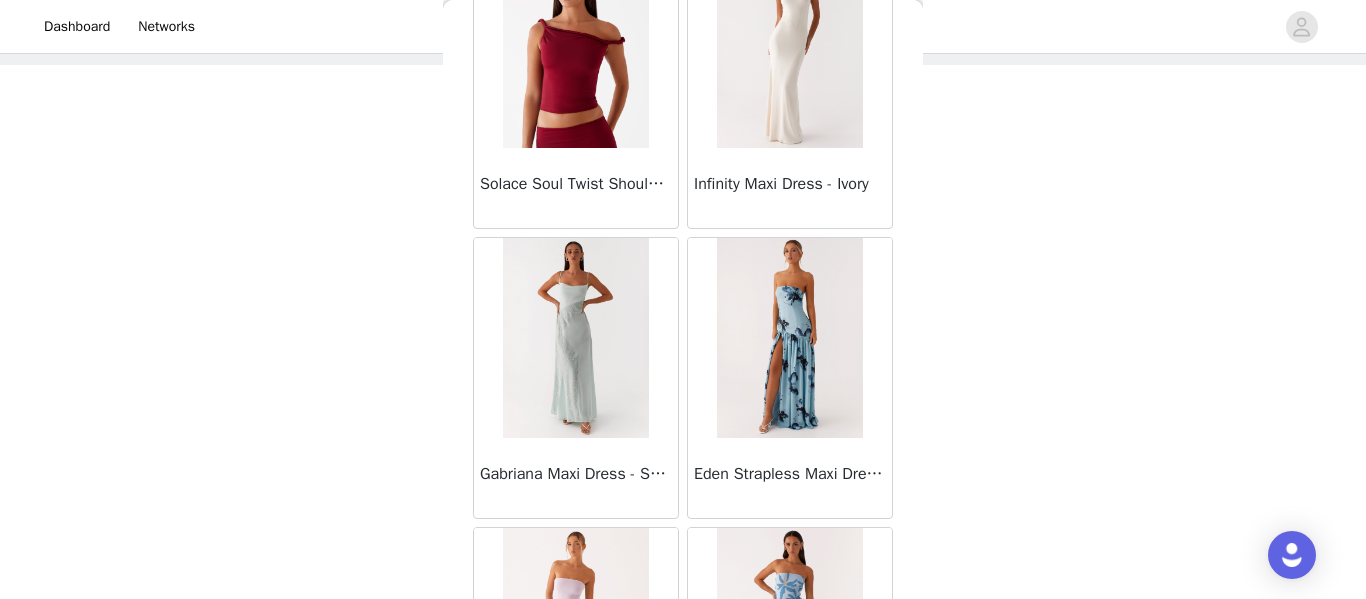scroll, scrollTop: 15522, scrollLeft: 0, axis: vertical 